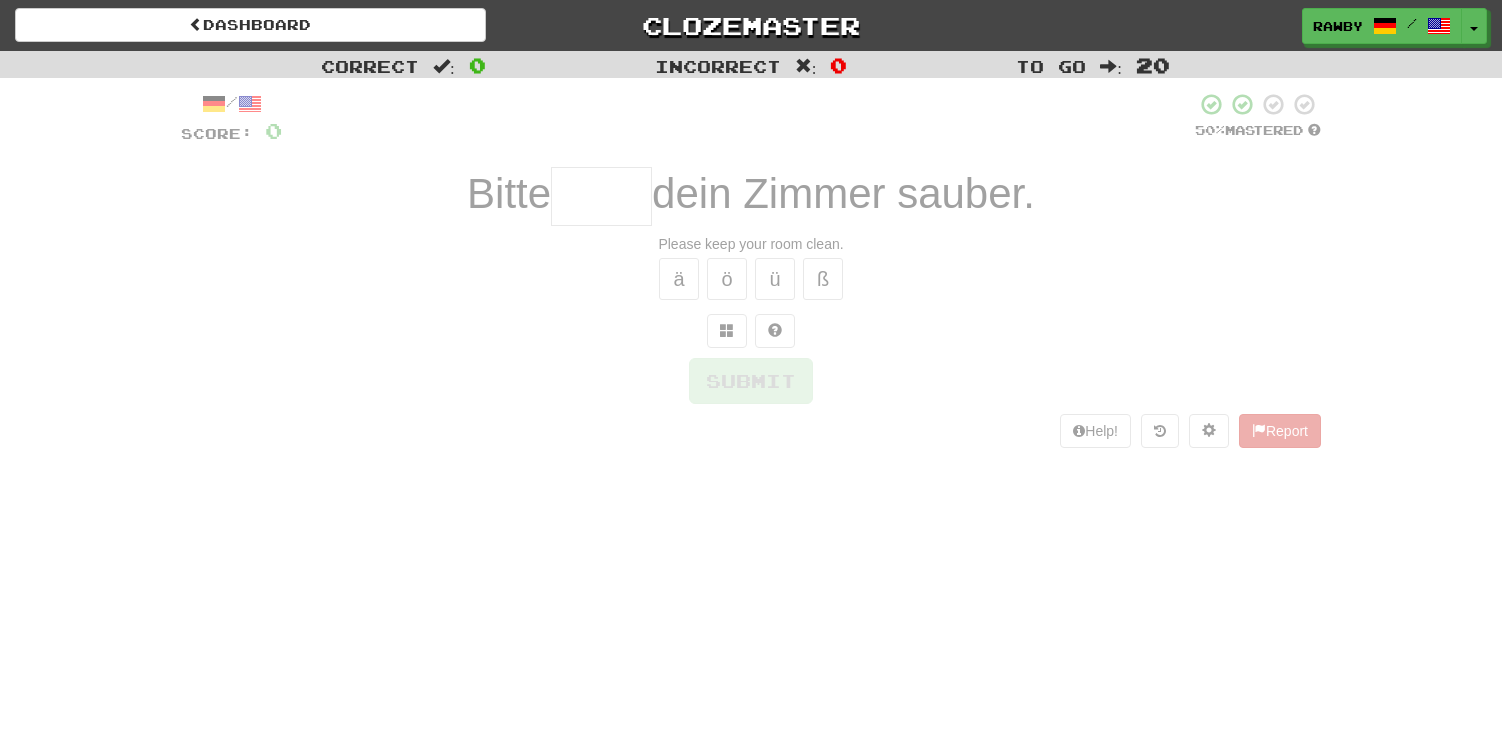 scroll, scrollTop: 0, scrollLeft: 0, axis: both 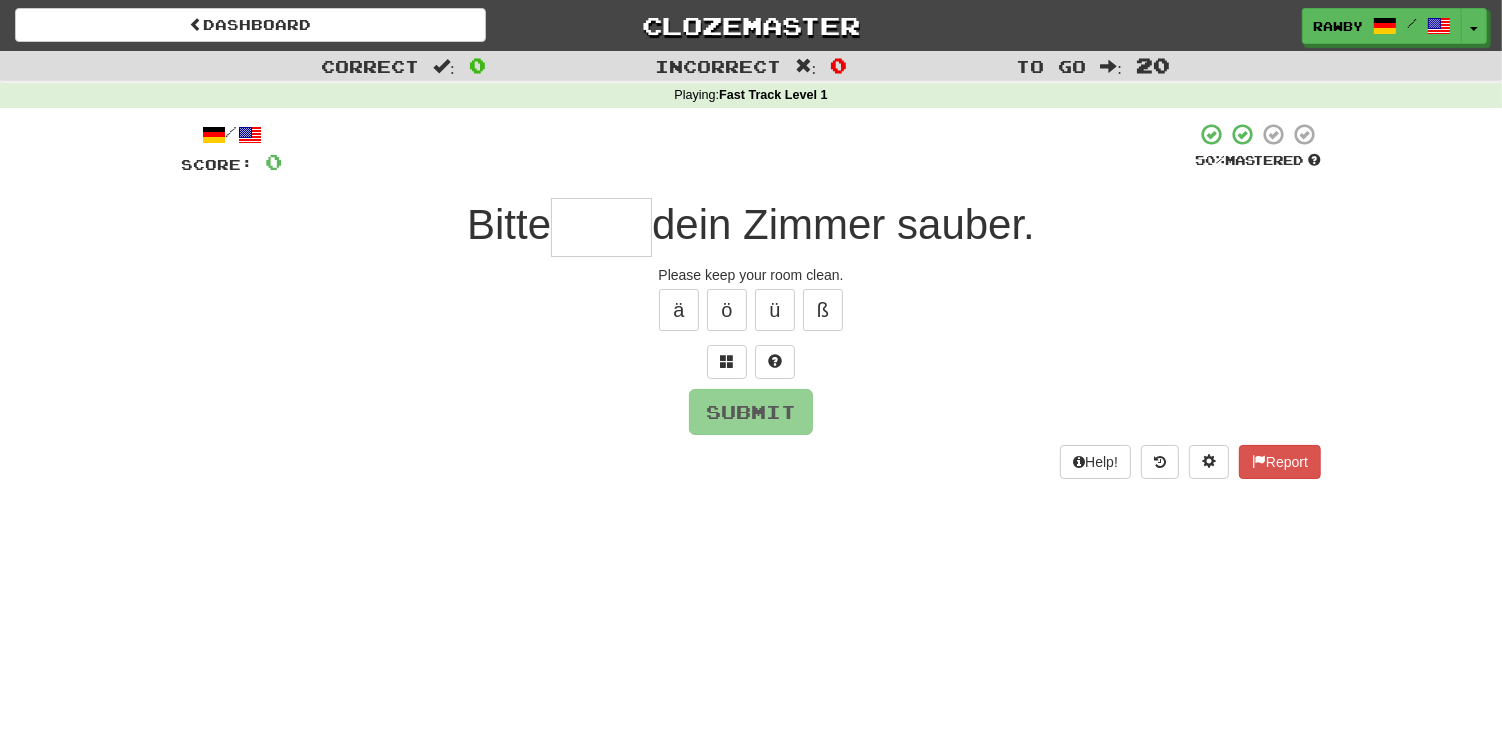type on "*" 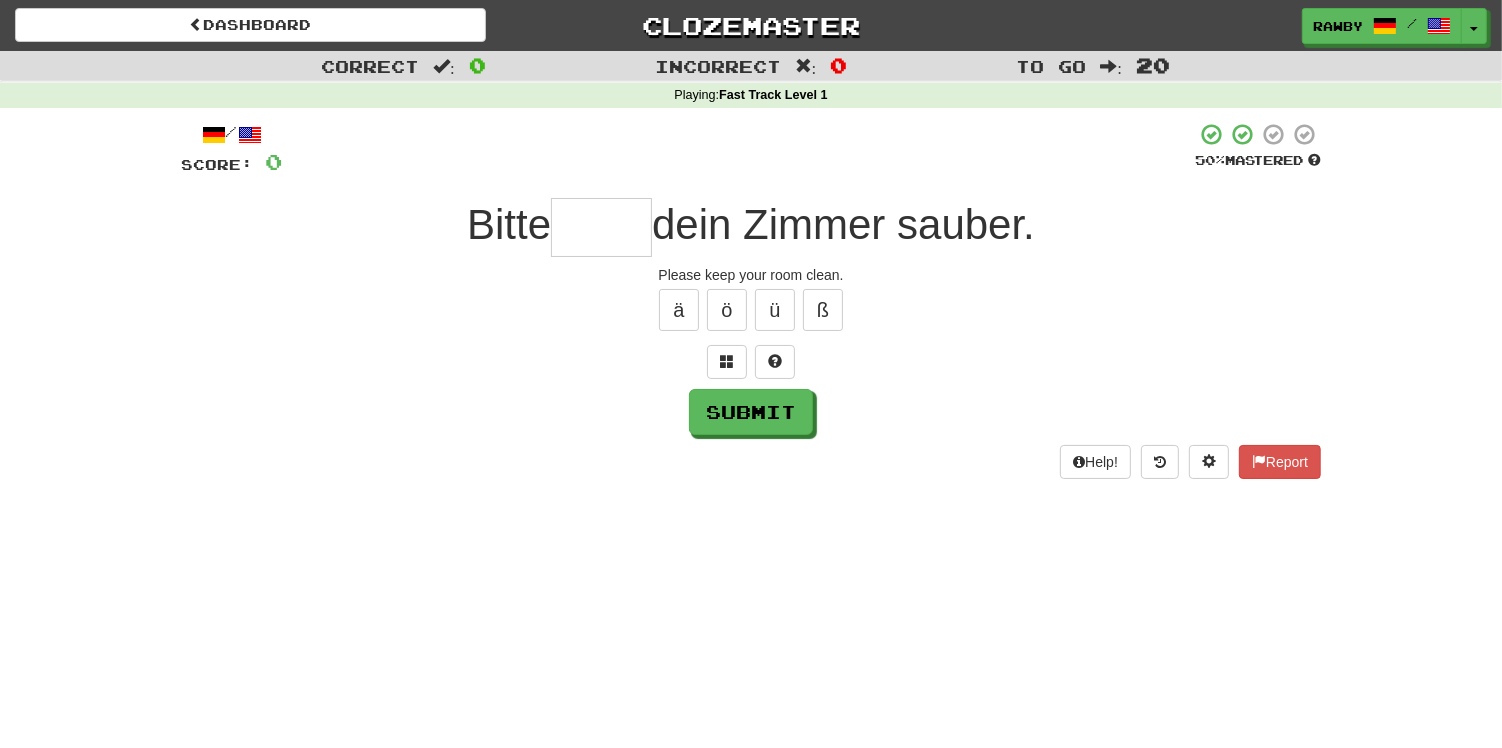 type on "*" 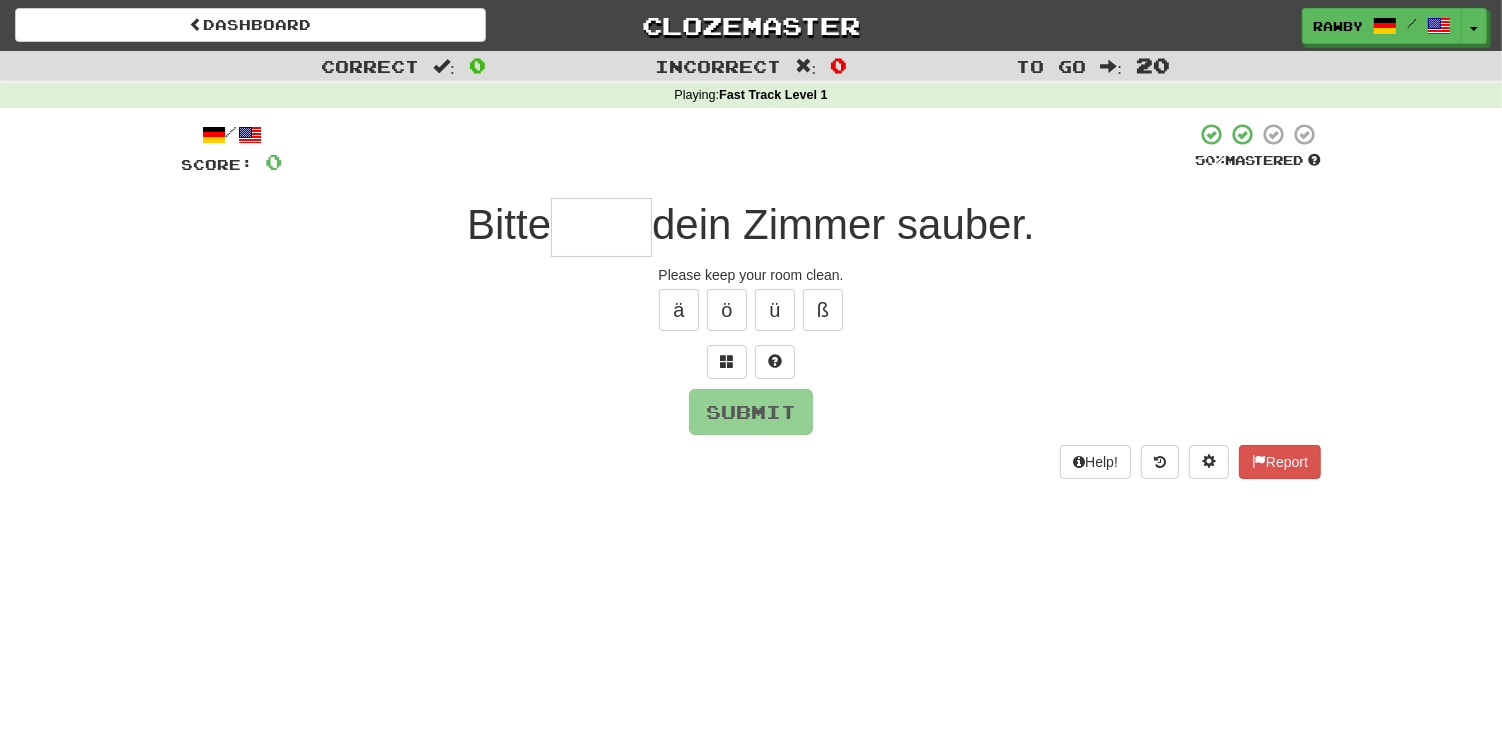 type on "*" 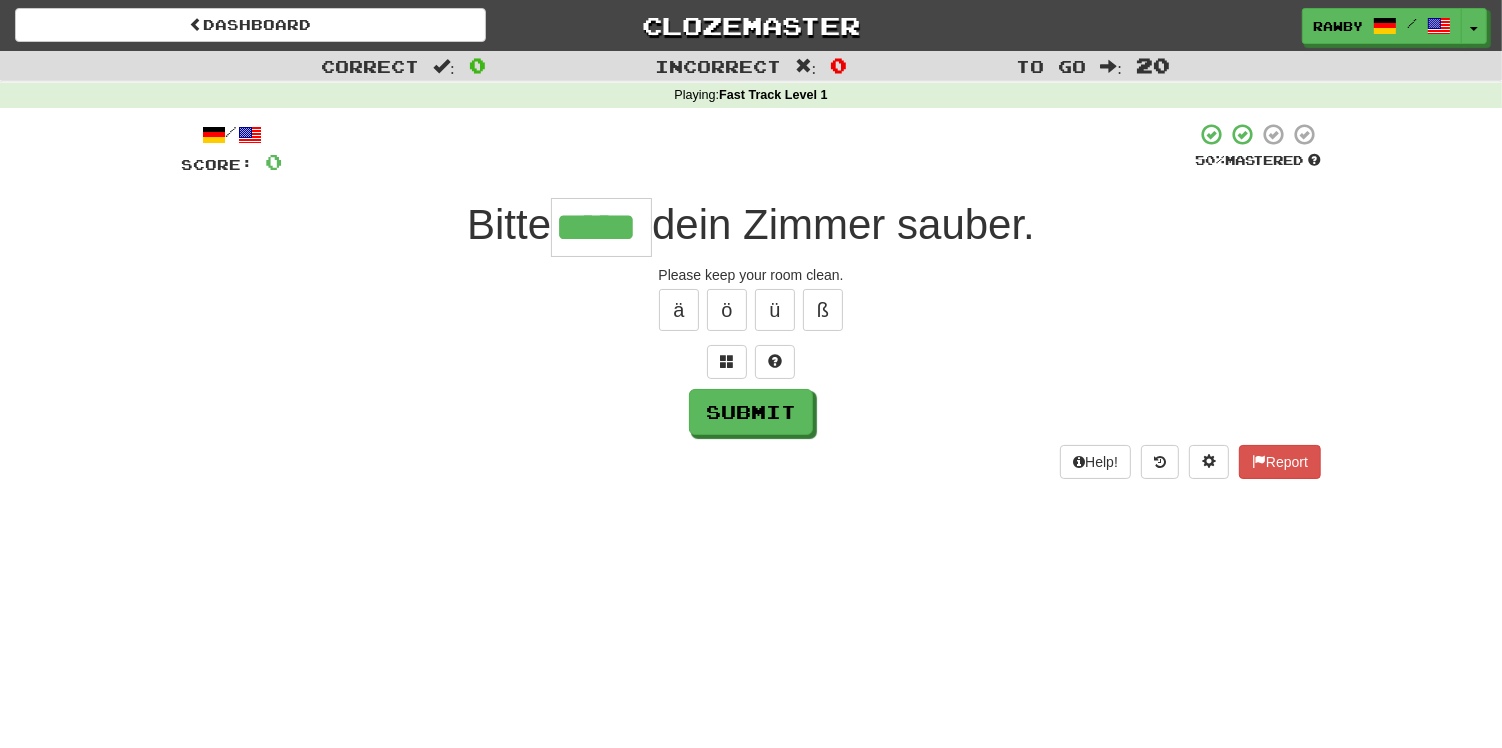type on "*****" 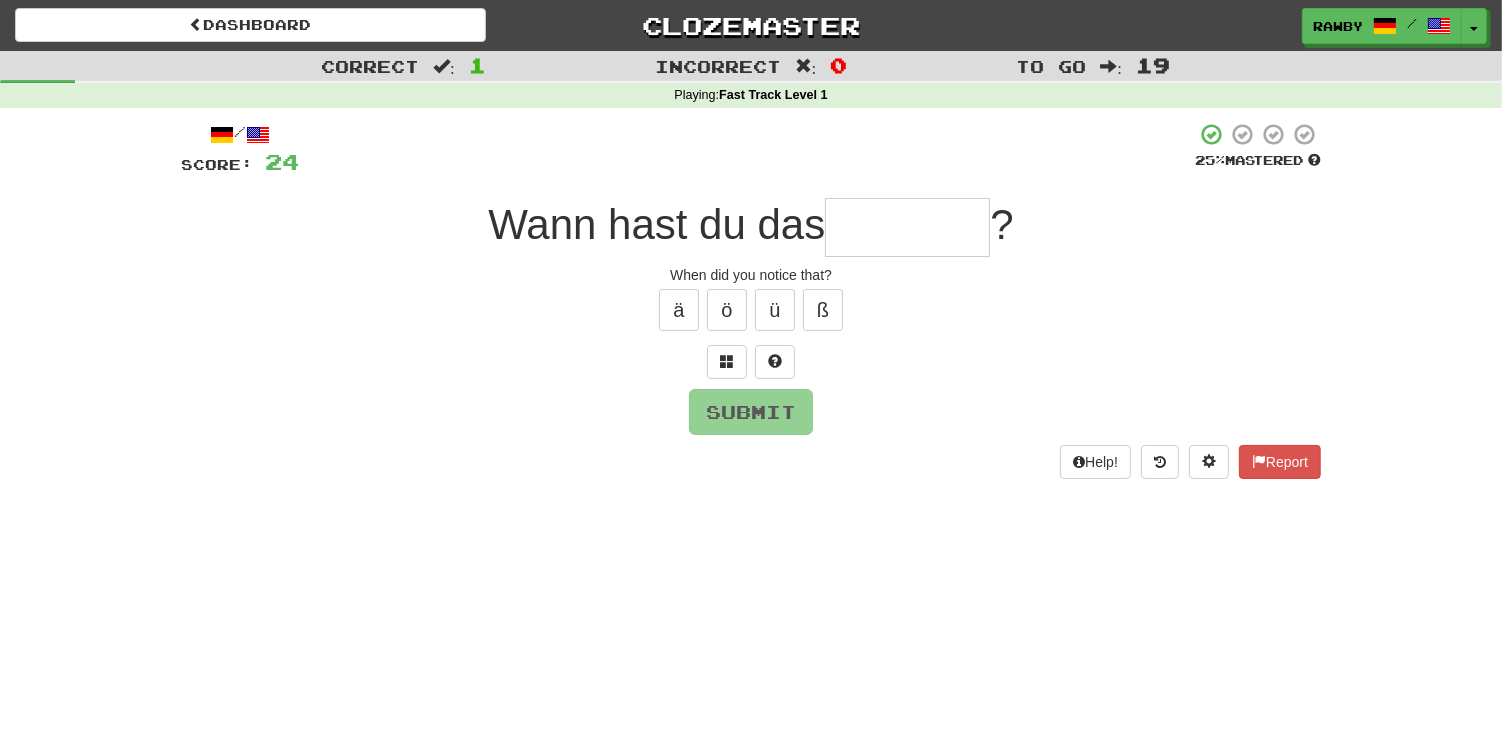 type on "*" 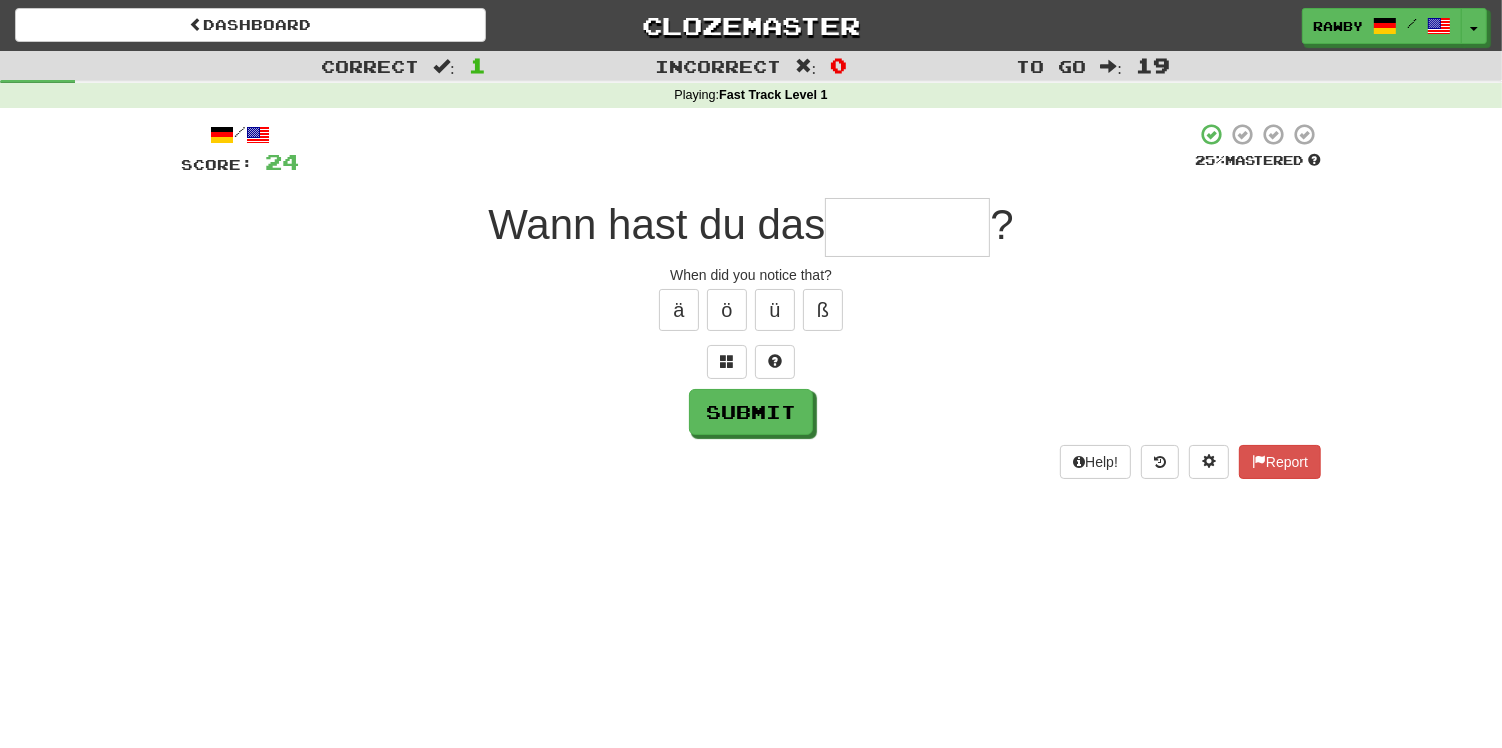 type on "*******" 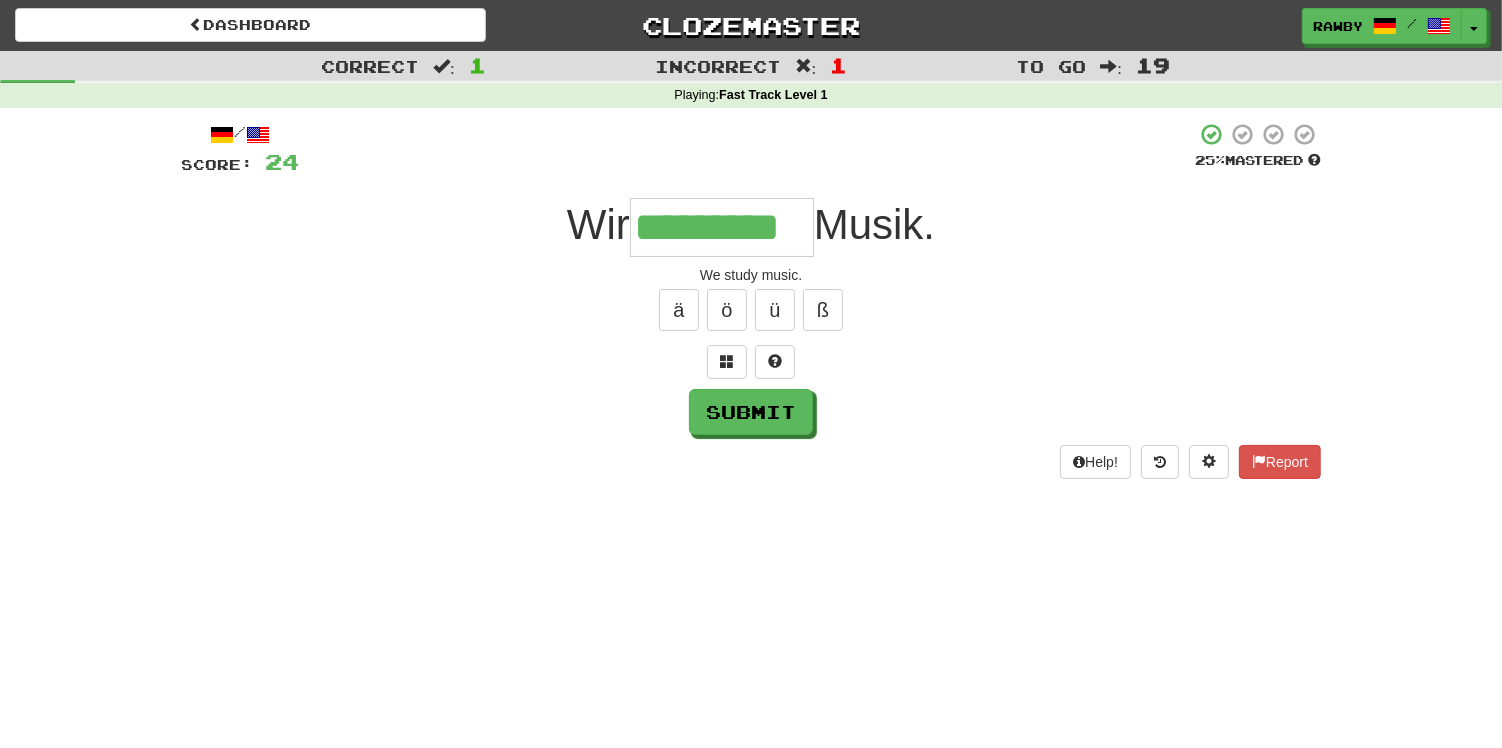 type on "*********" 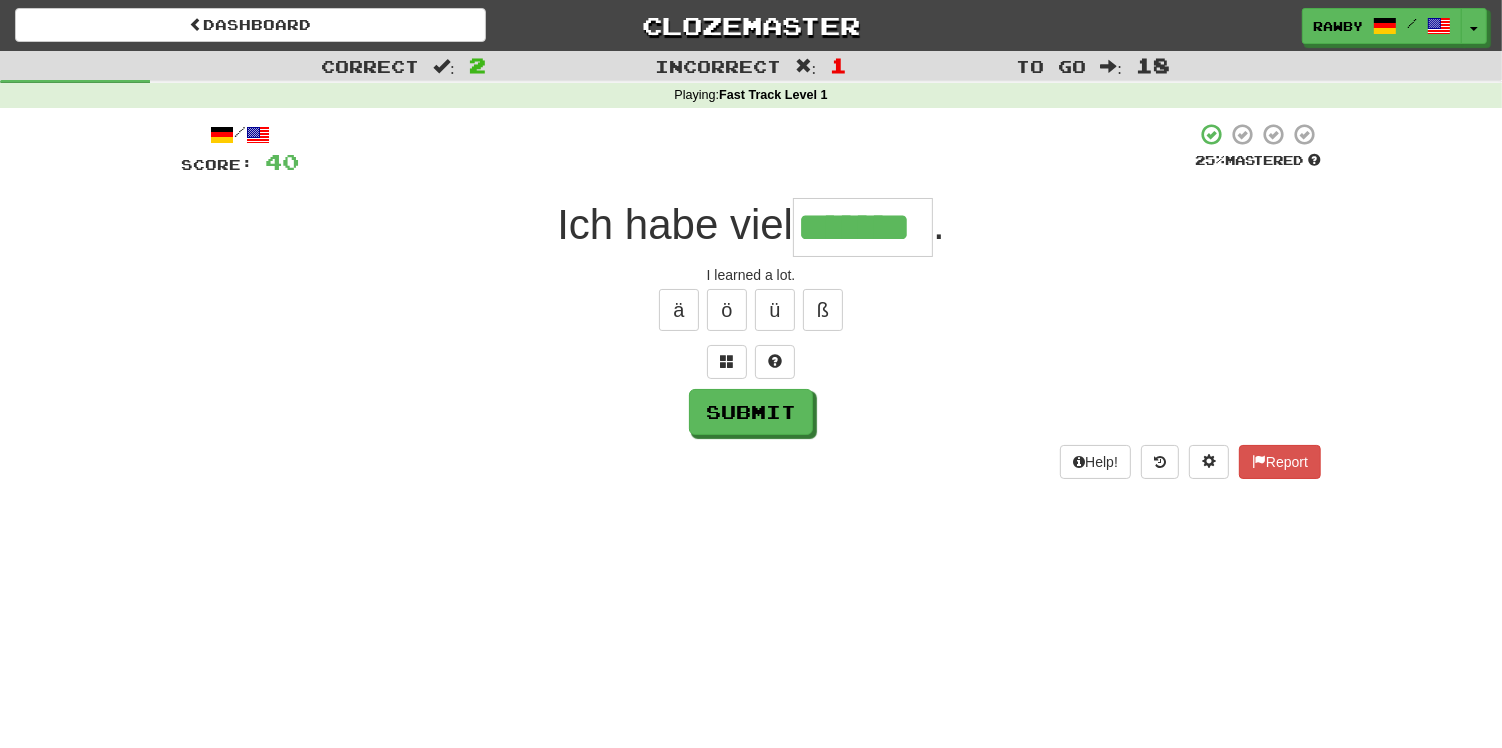 type on "*******" 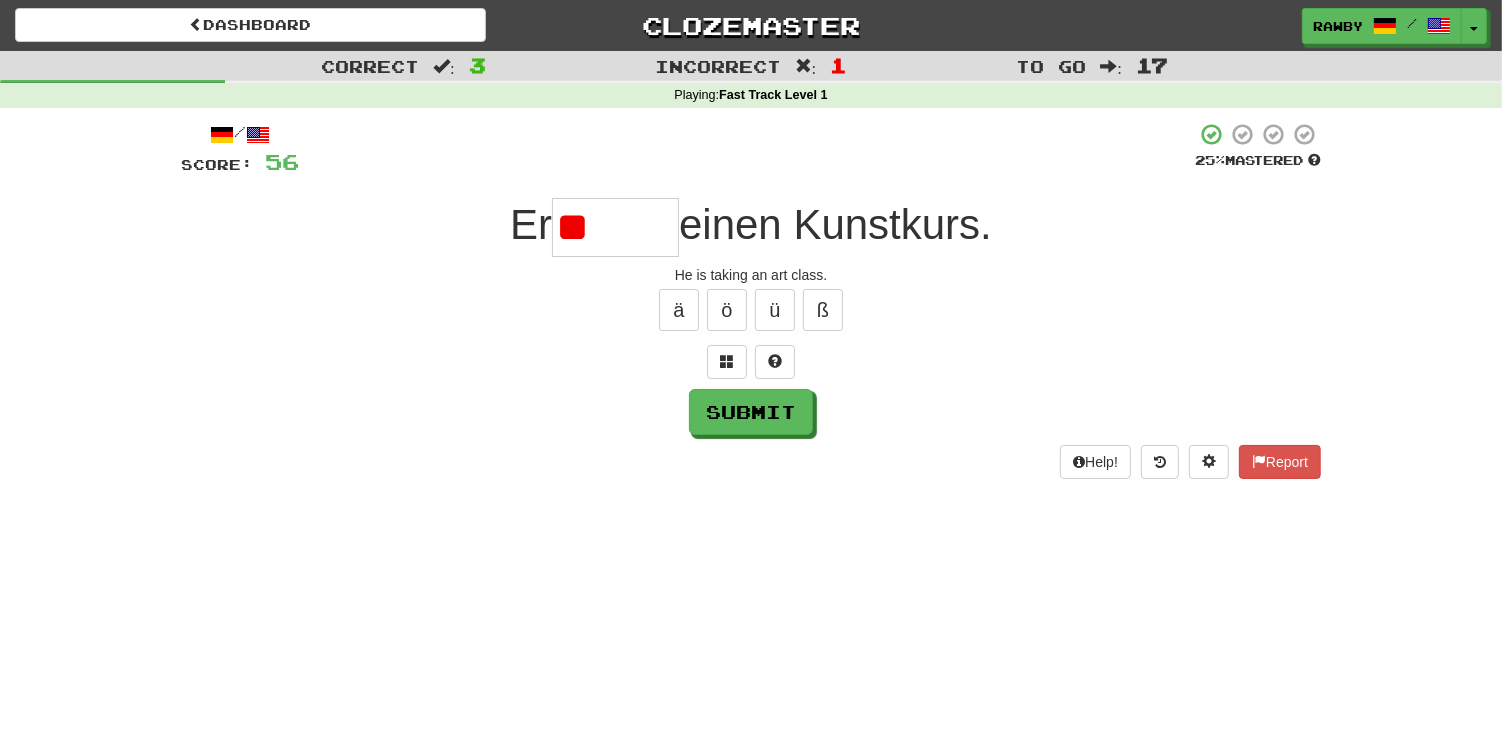 type on "*" 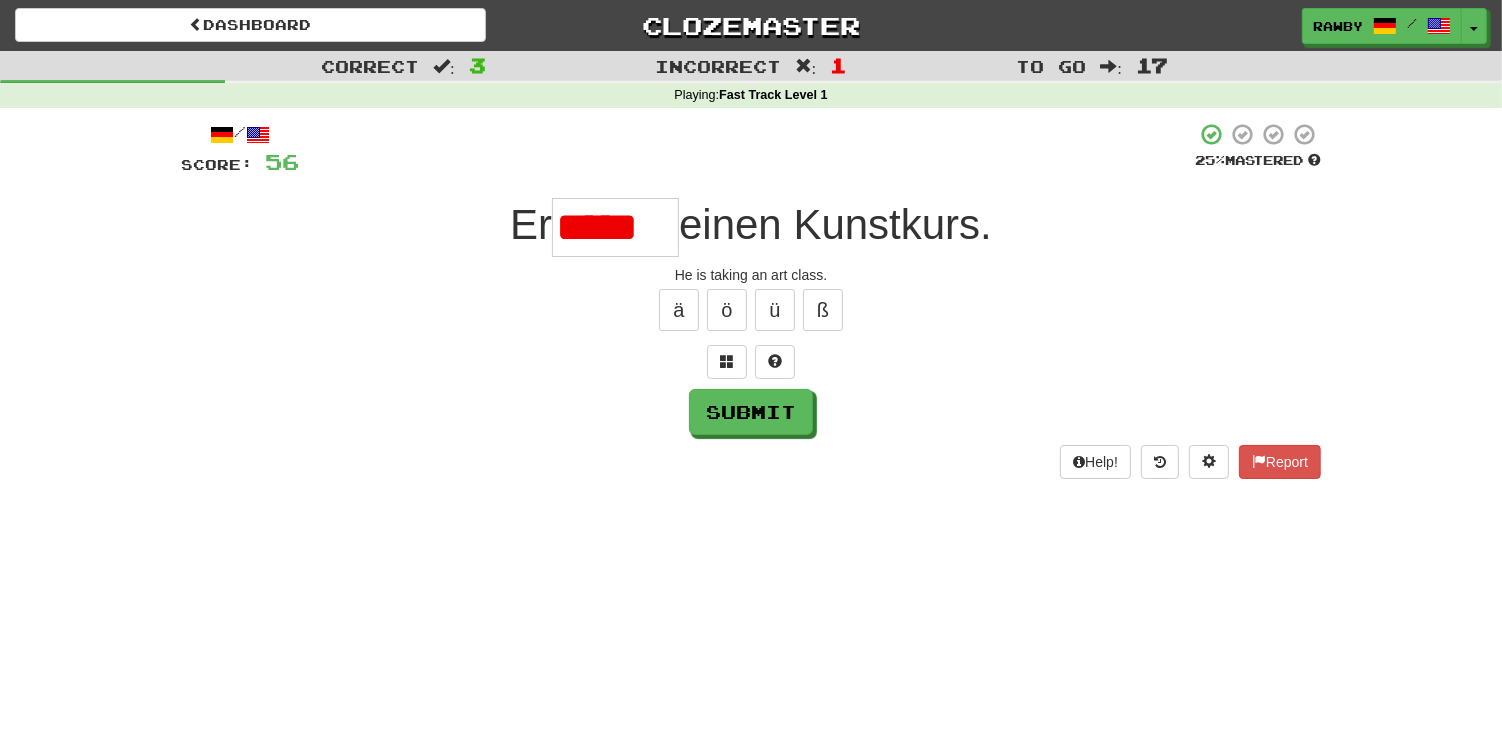 type on "******" 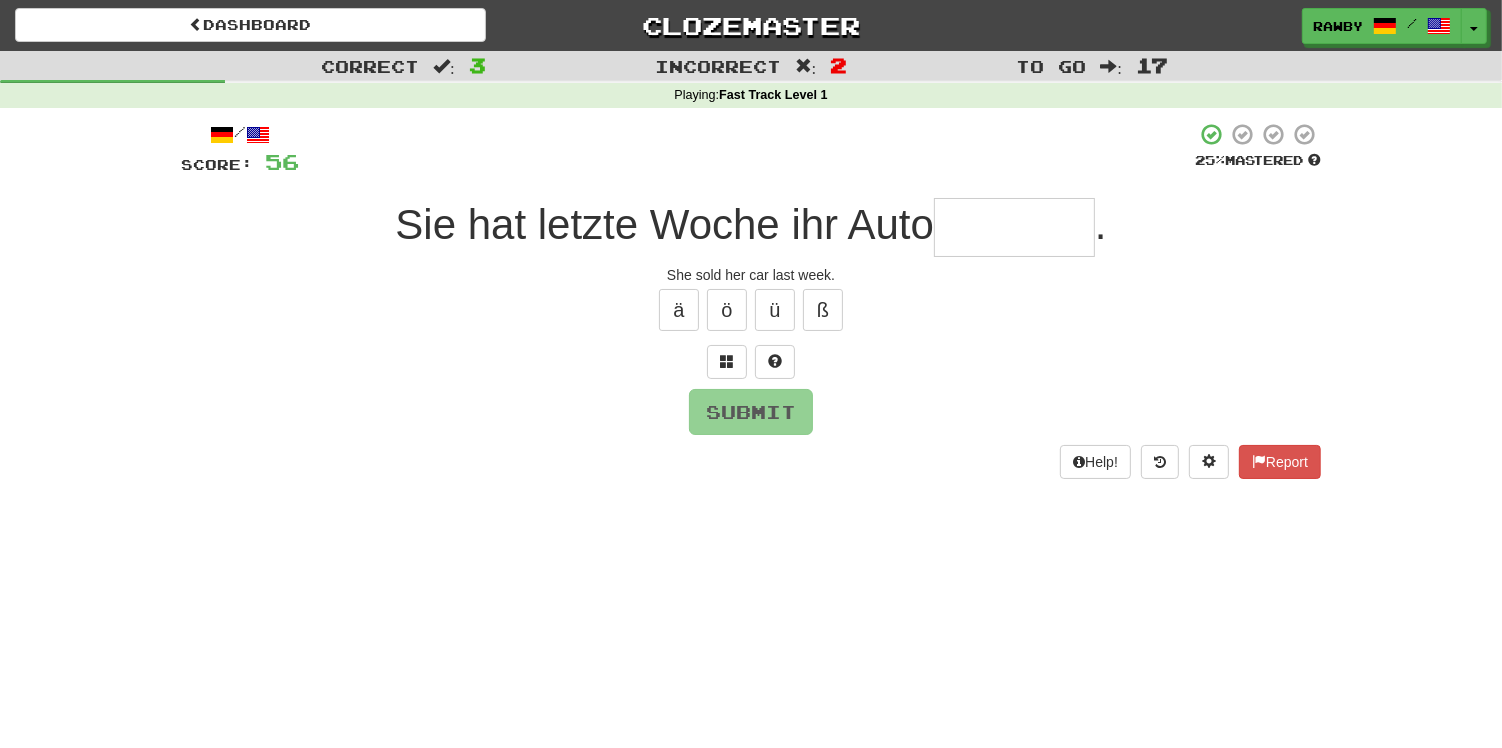 type on "*" 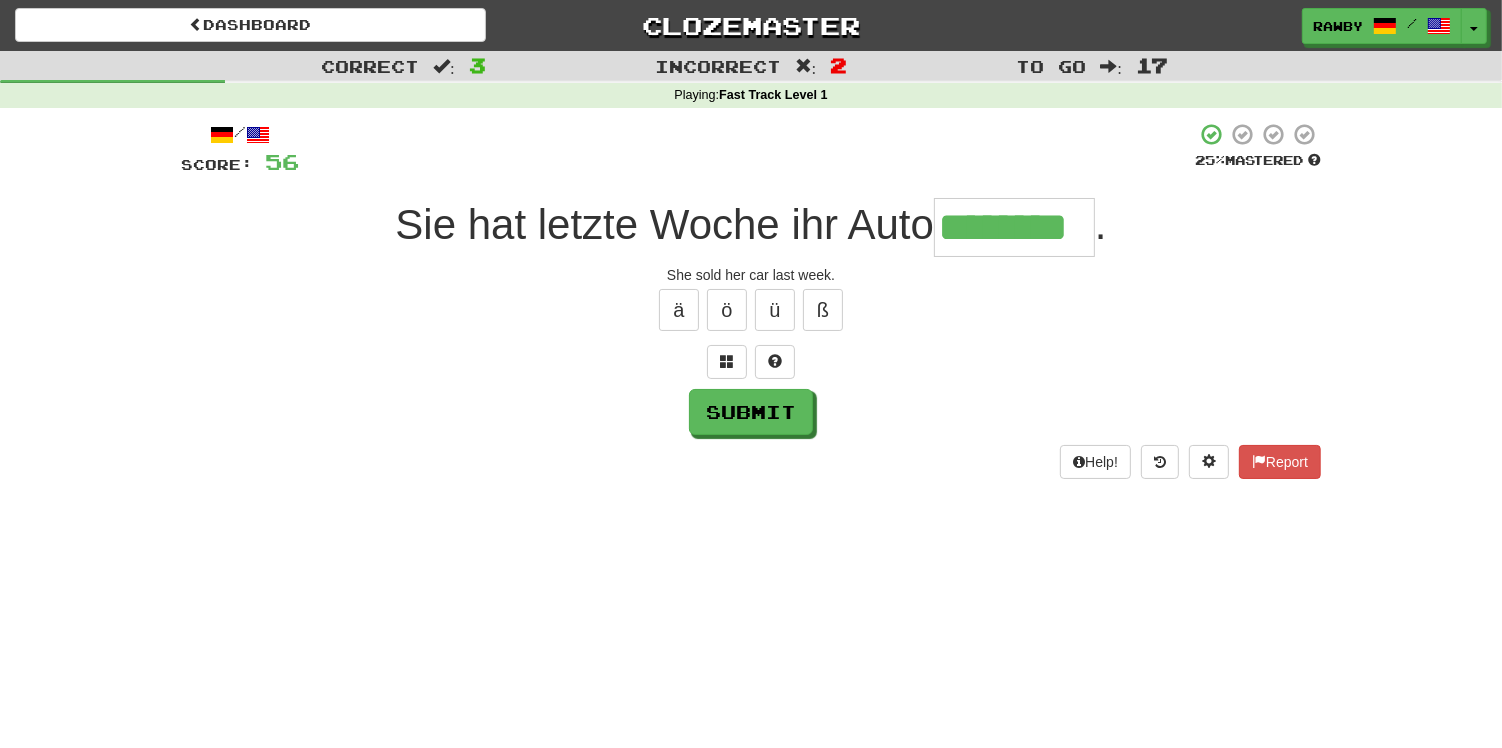 type on "********" 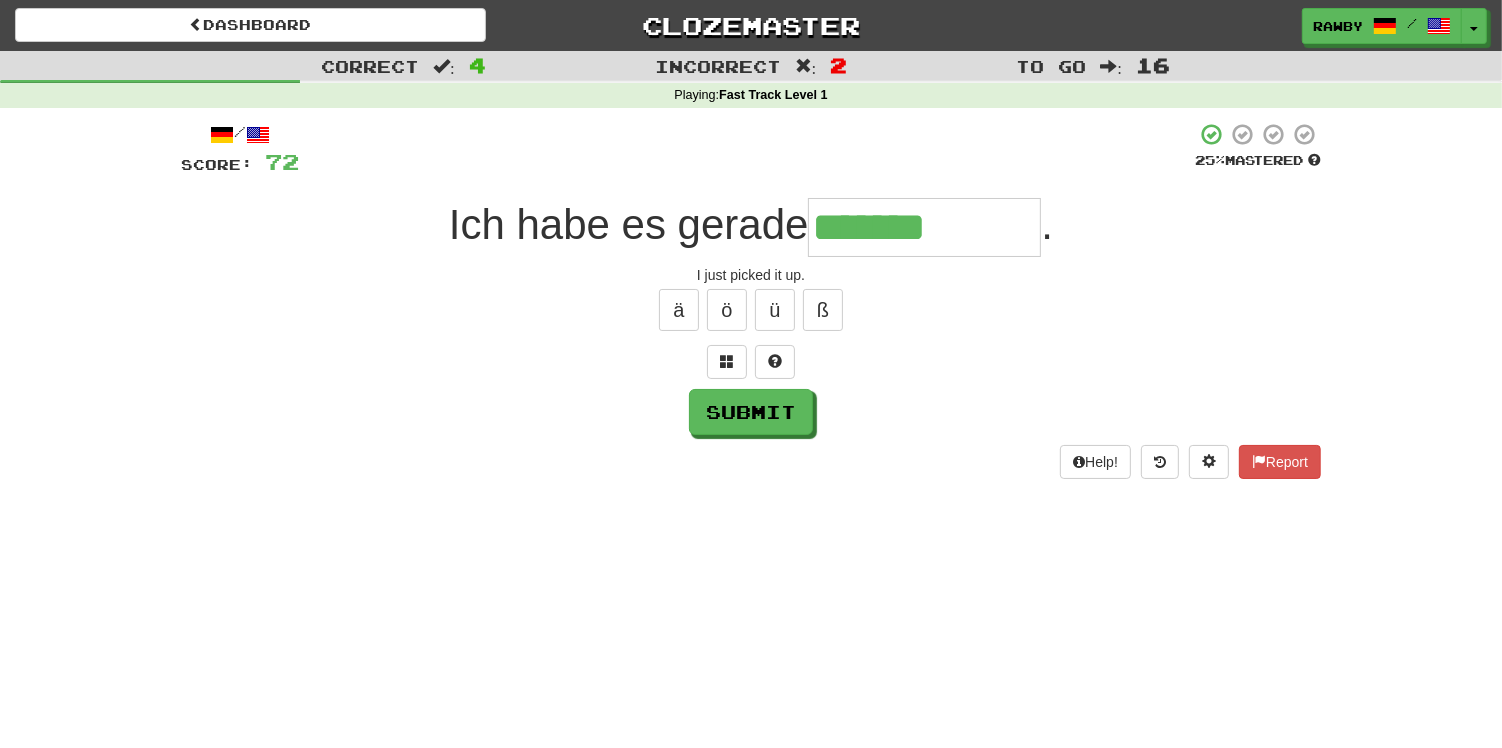 type on "**********" 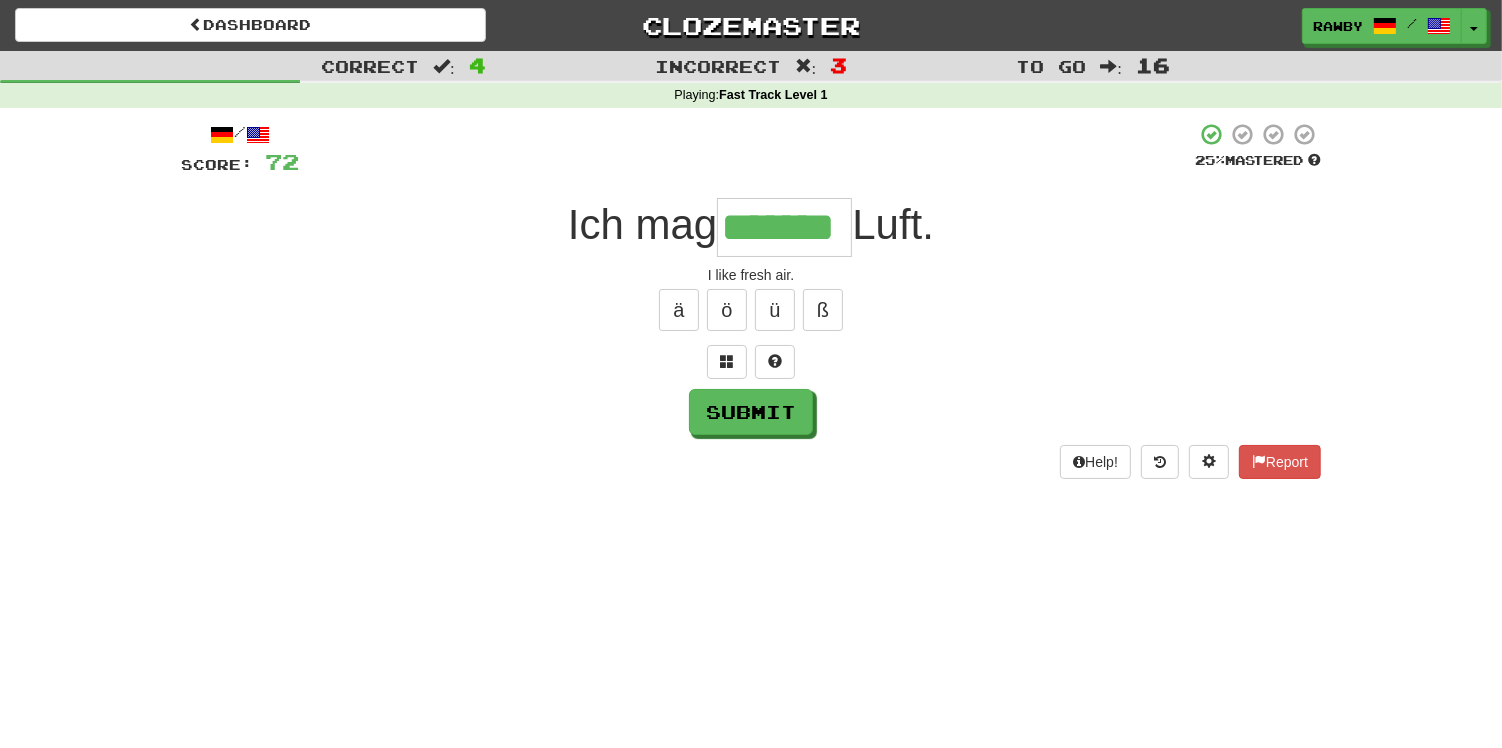 type on "*******" 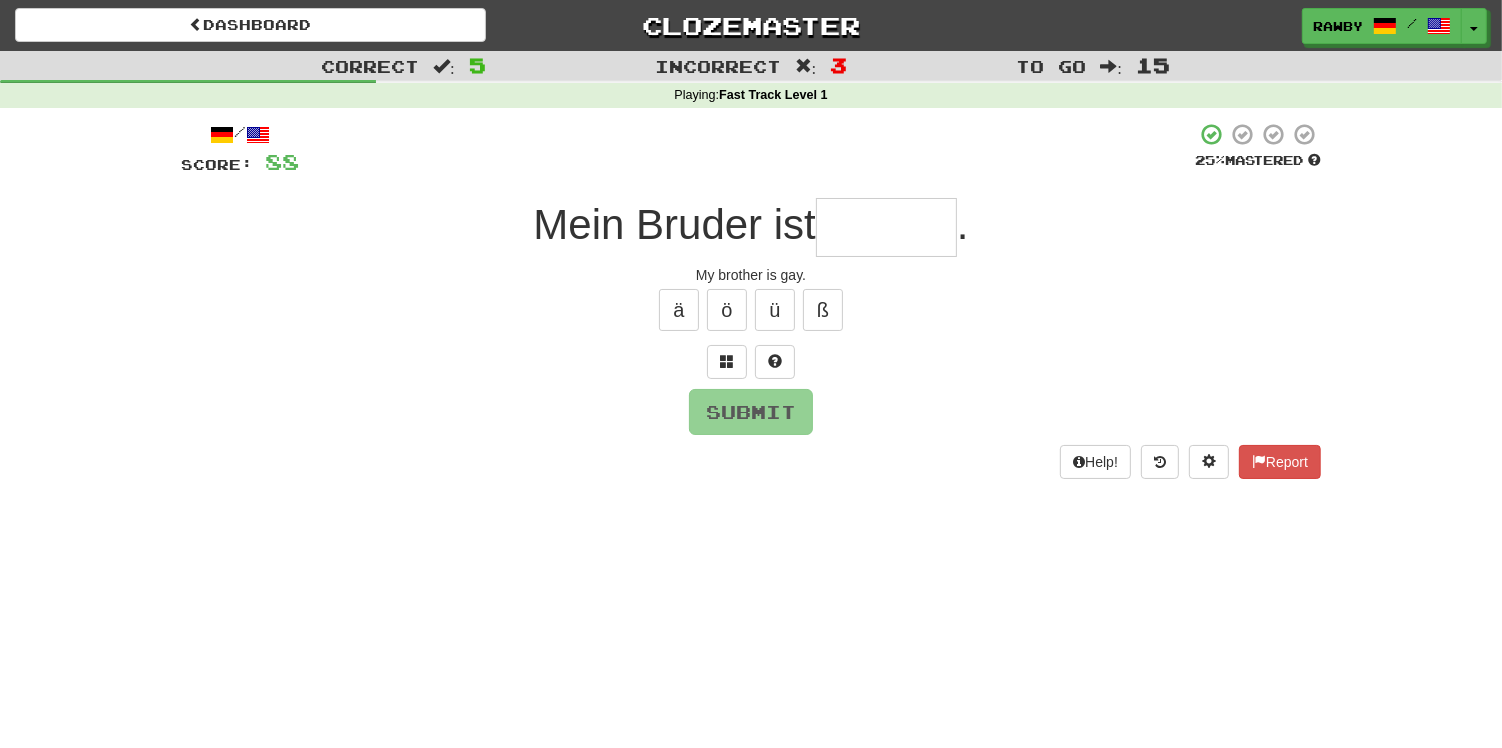 type on "*" 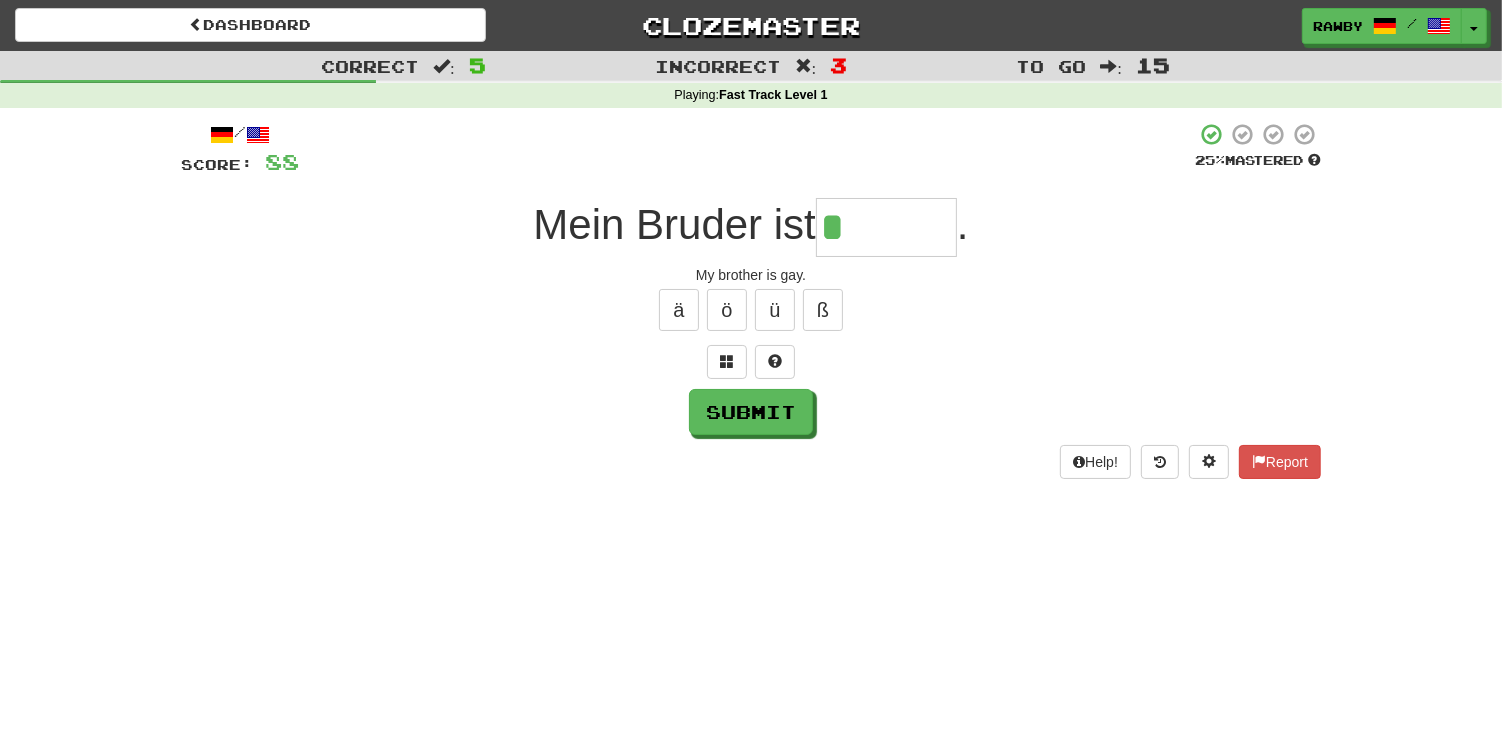 type on "******" 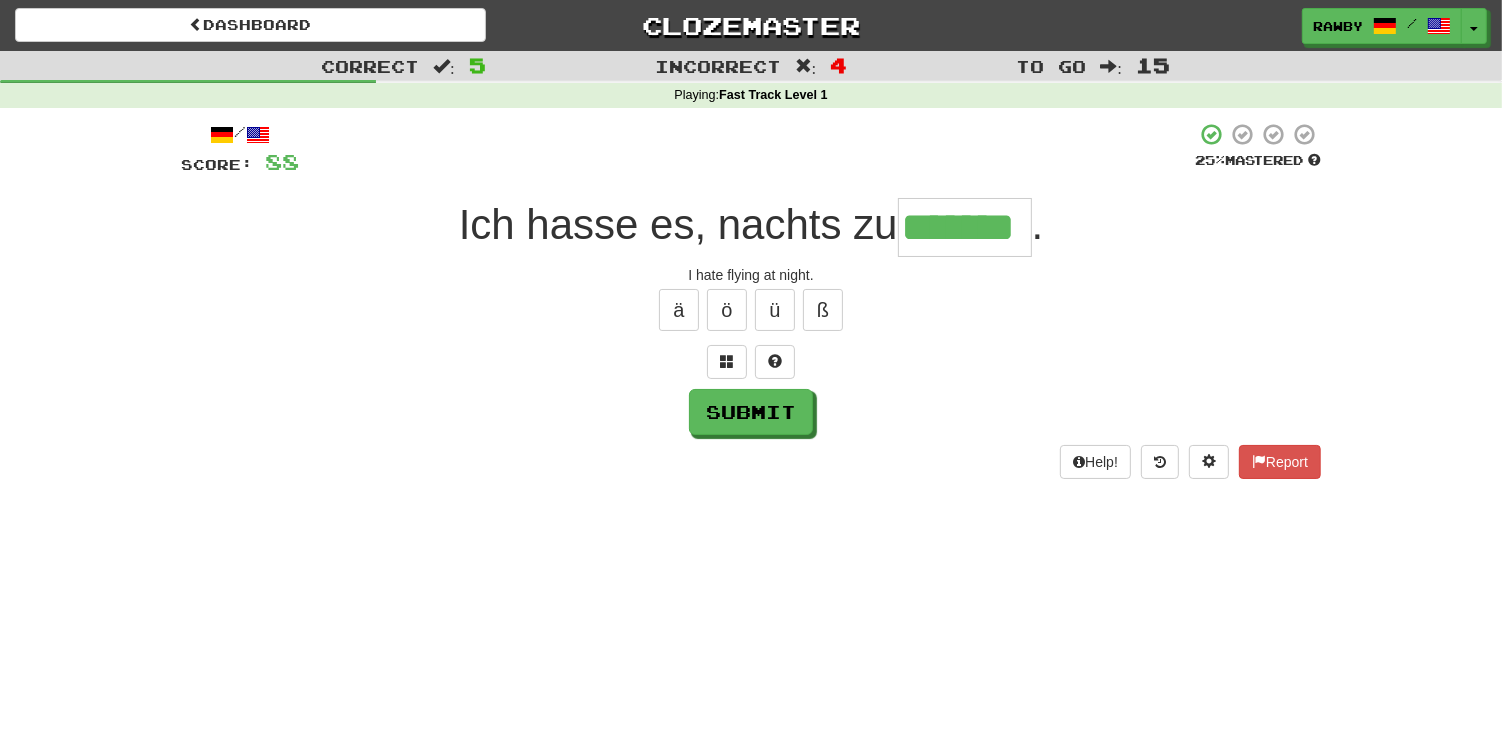 type on "*******" 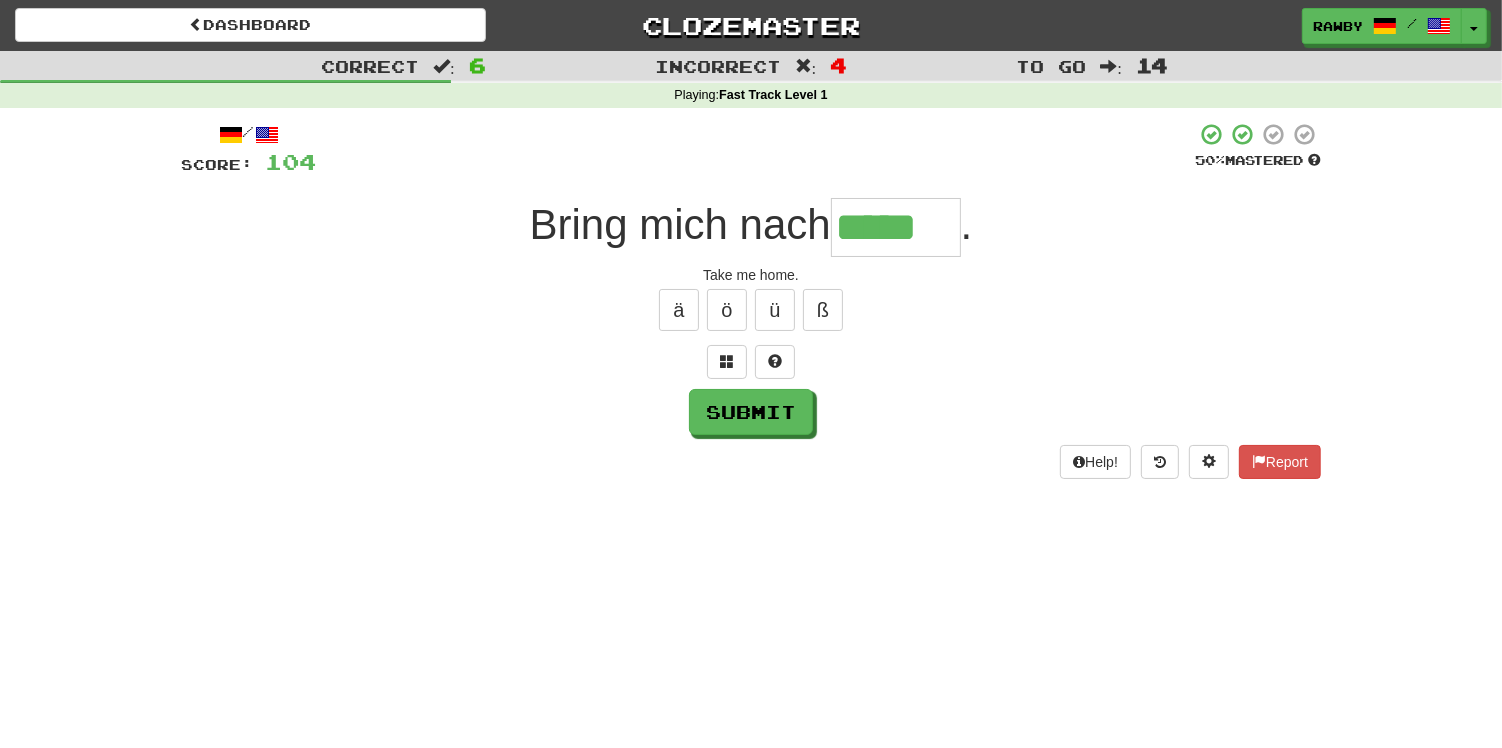 type on "*****" 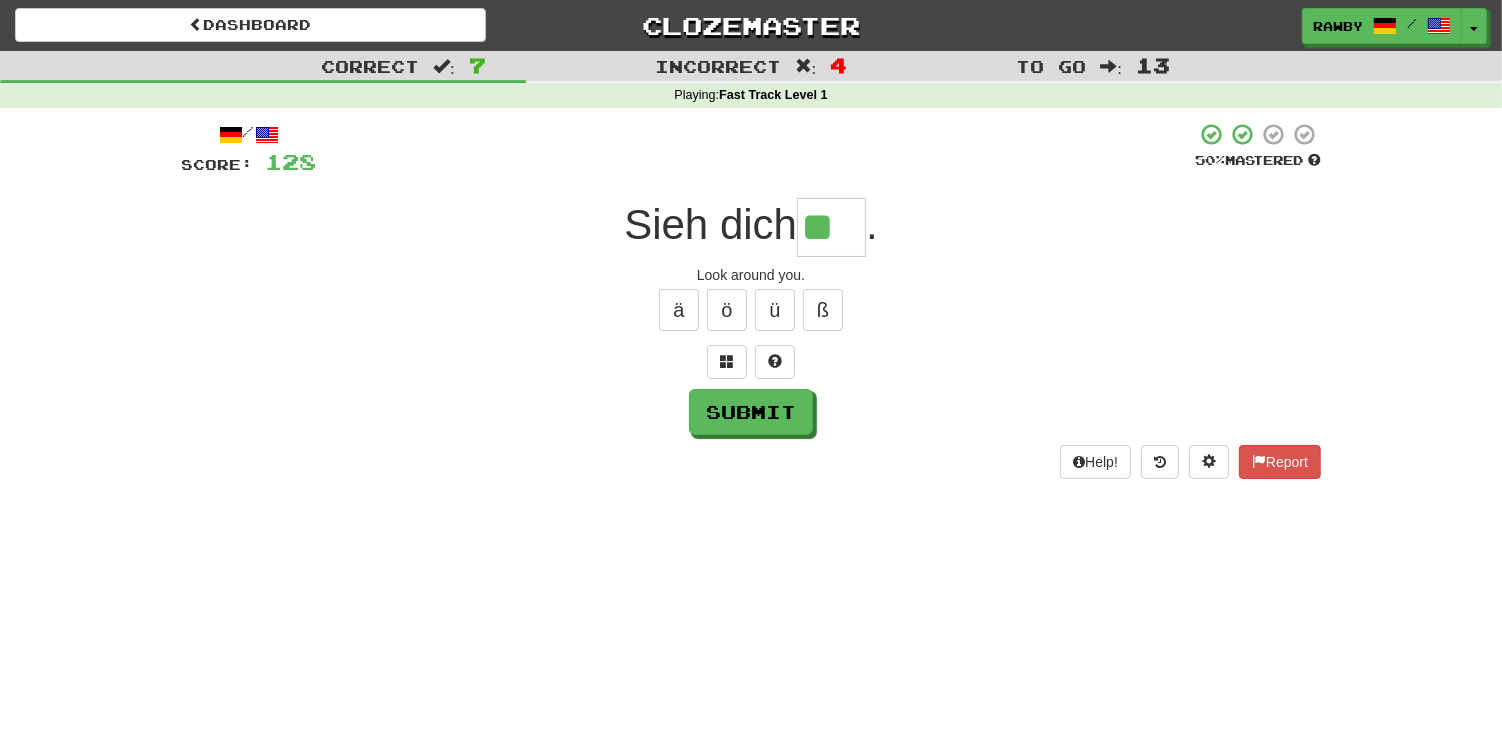 type on "**" 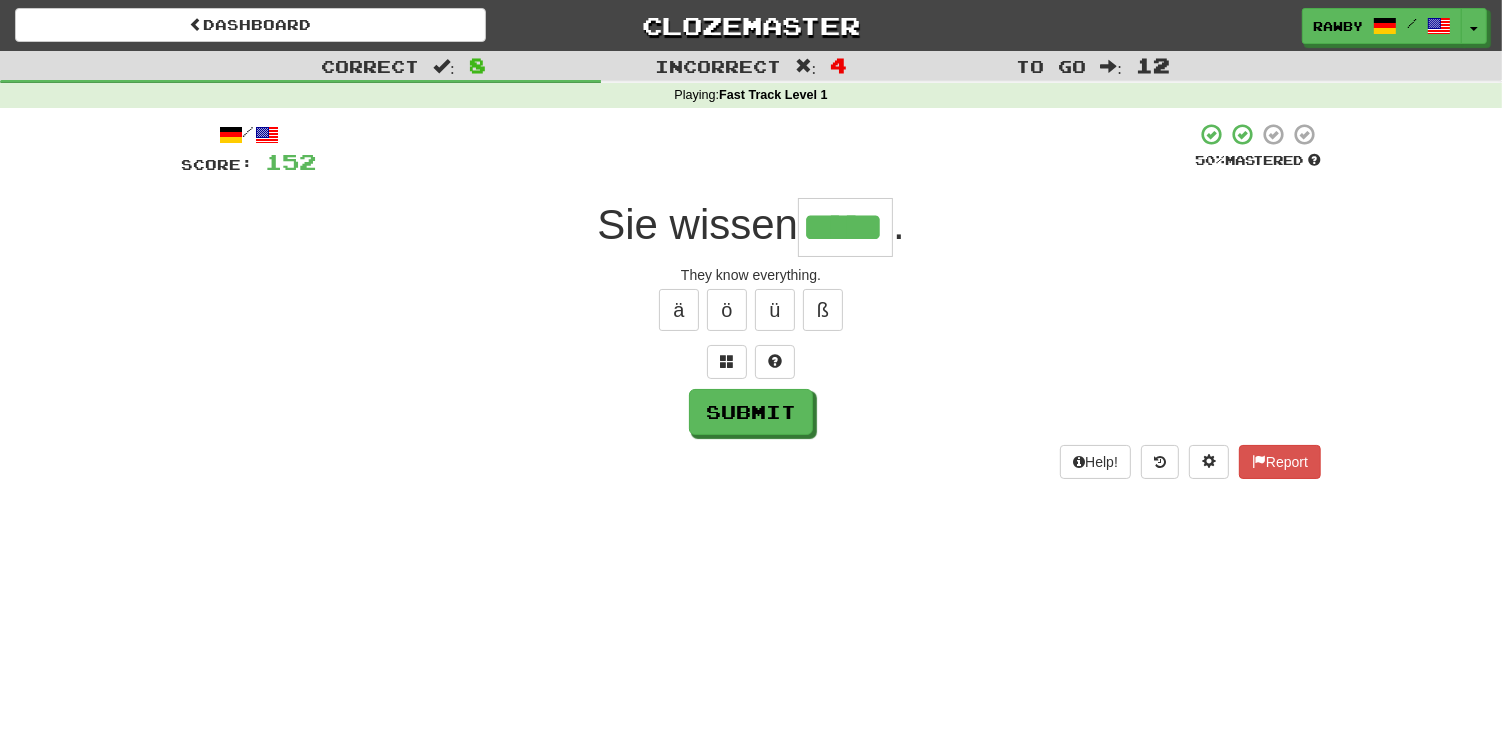 type on "*****" 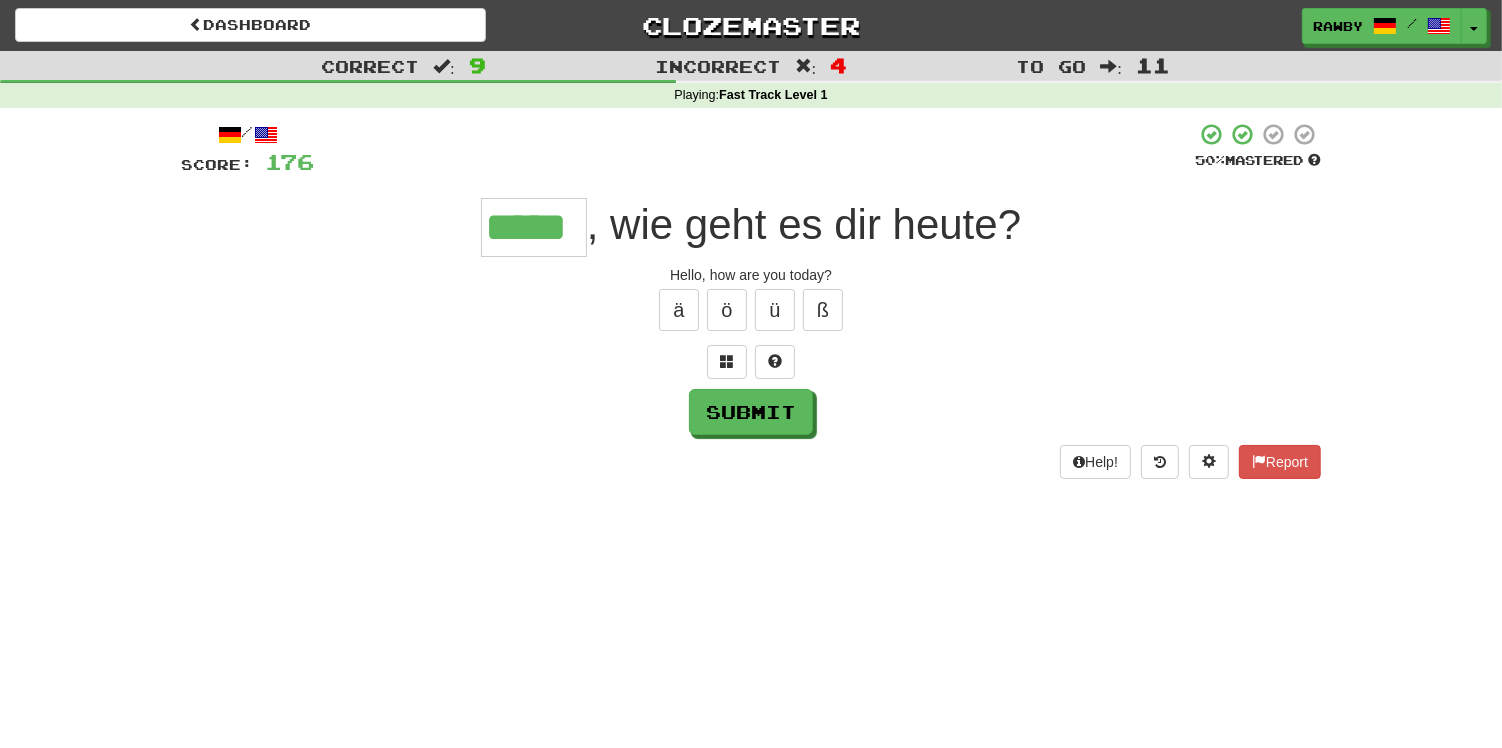 type on "*****" 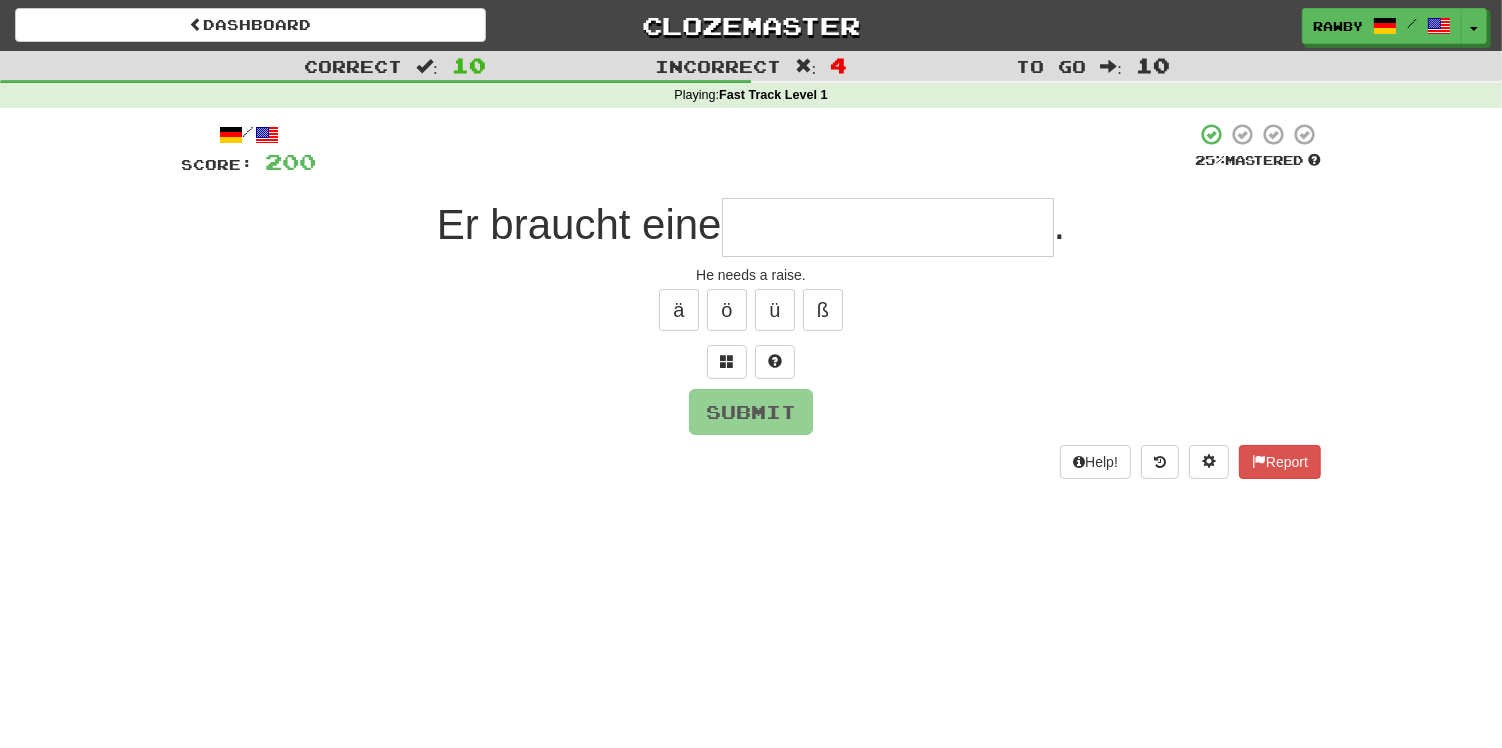 type on "*" 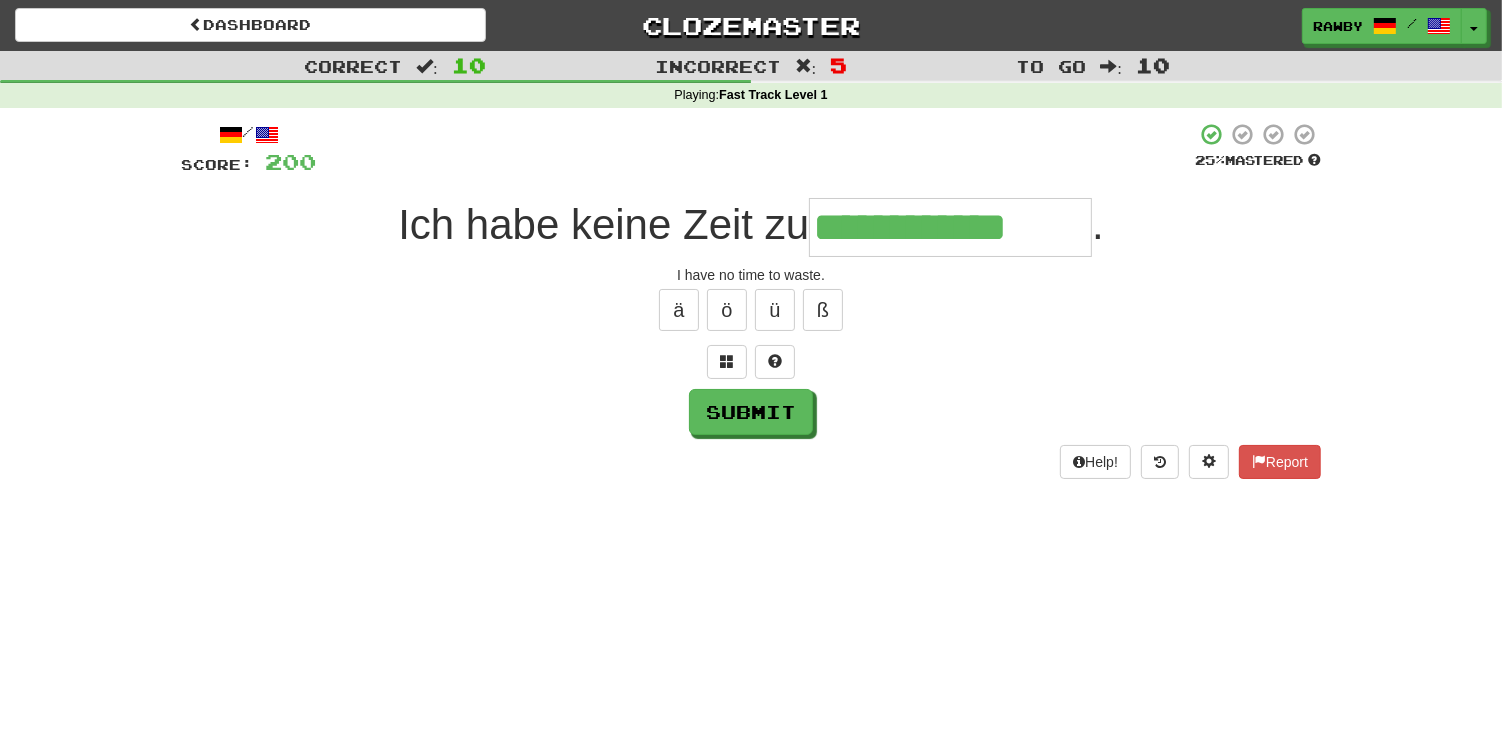 type on "**********" 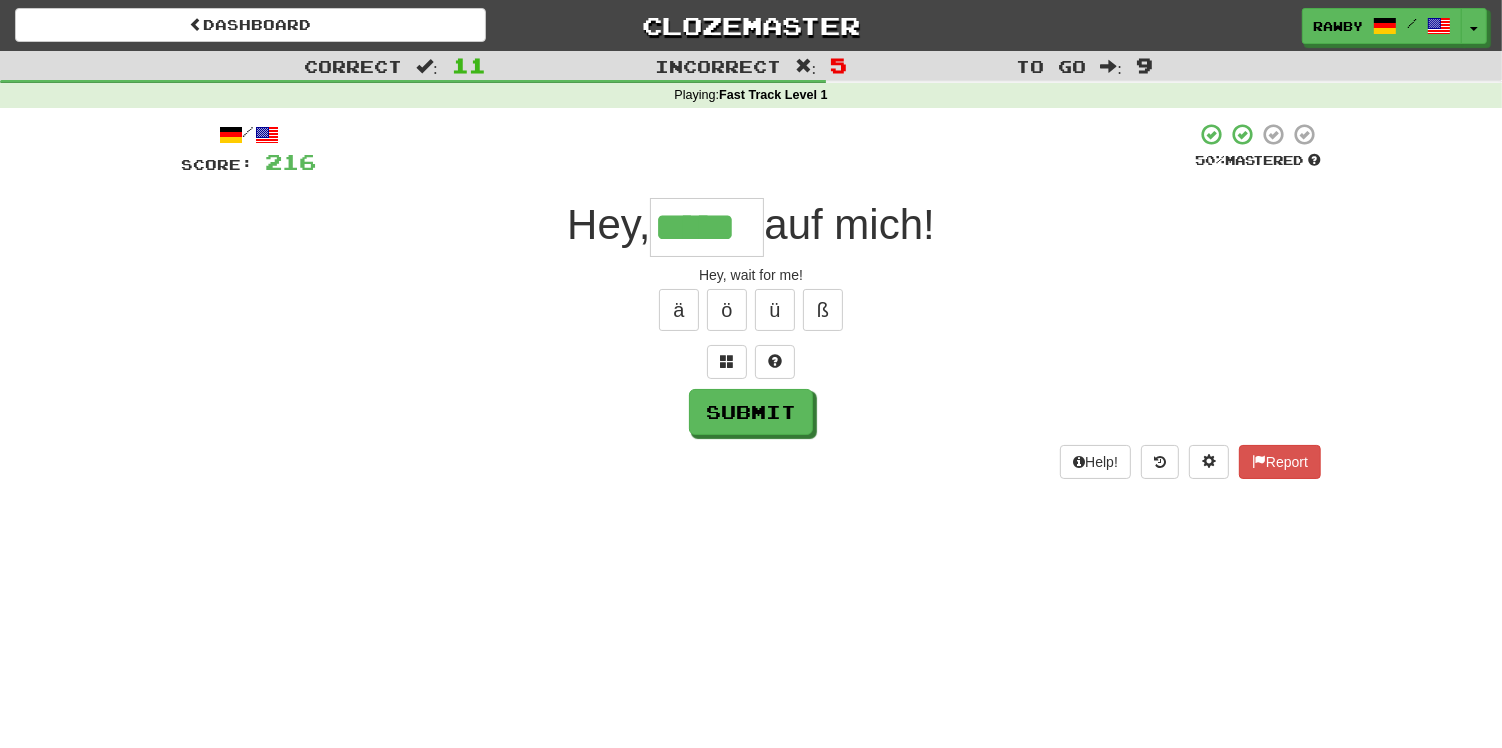 type on "*****" 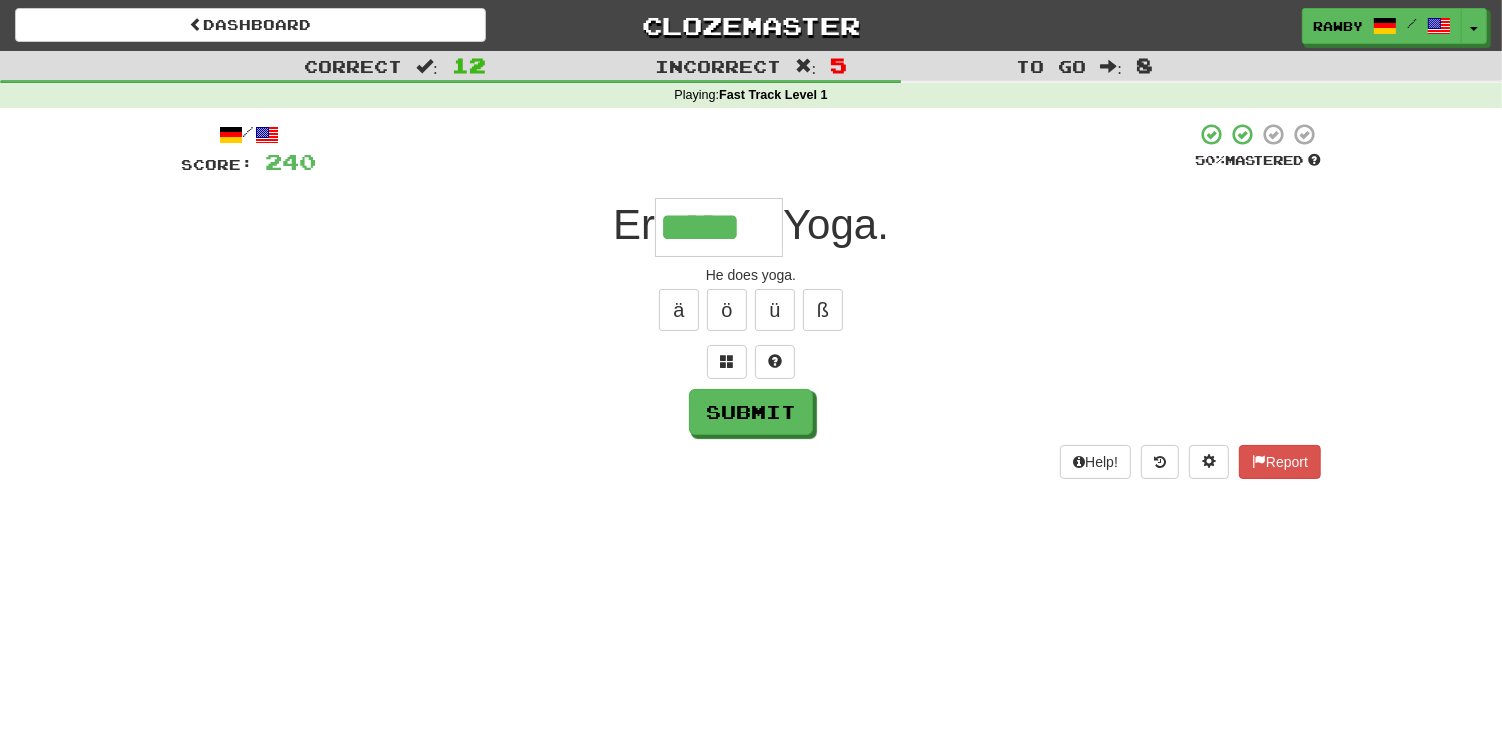 type on "*****" 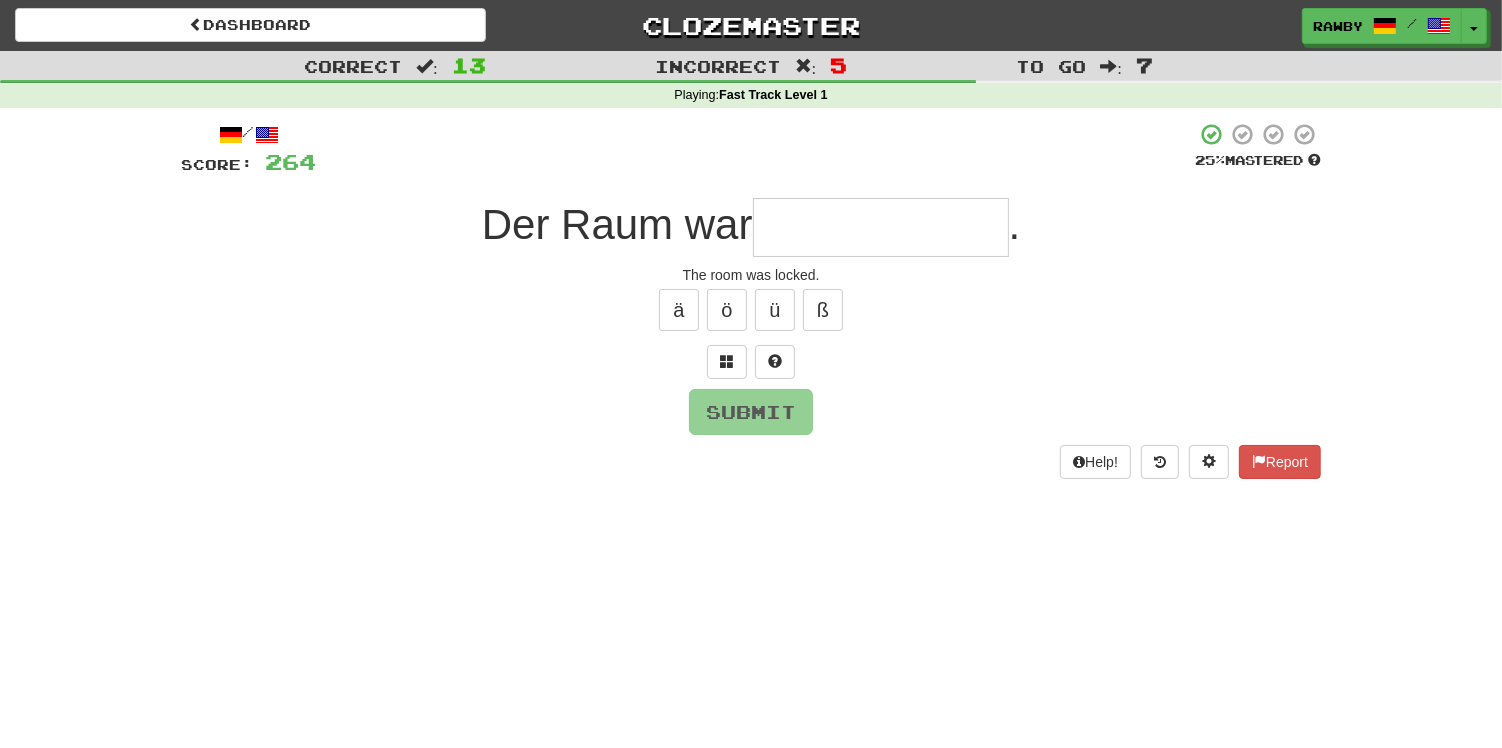 type on "*" 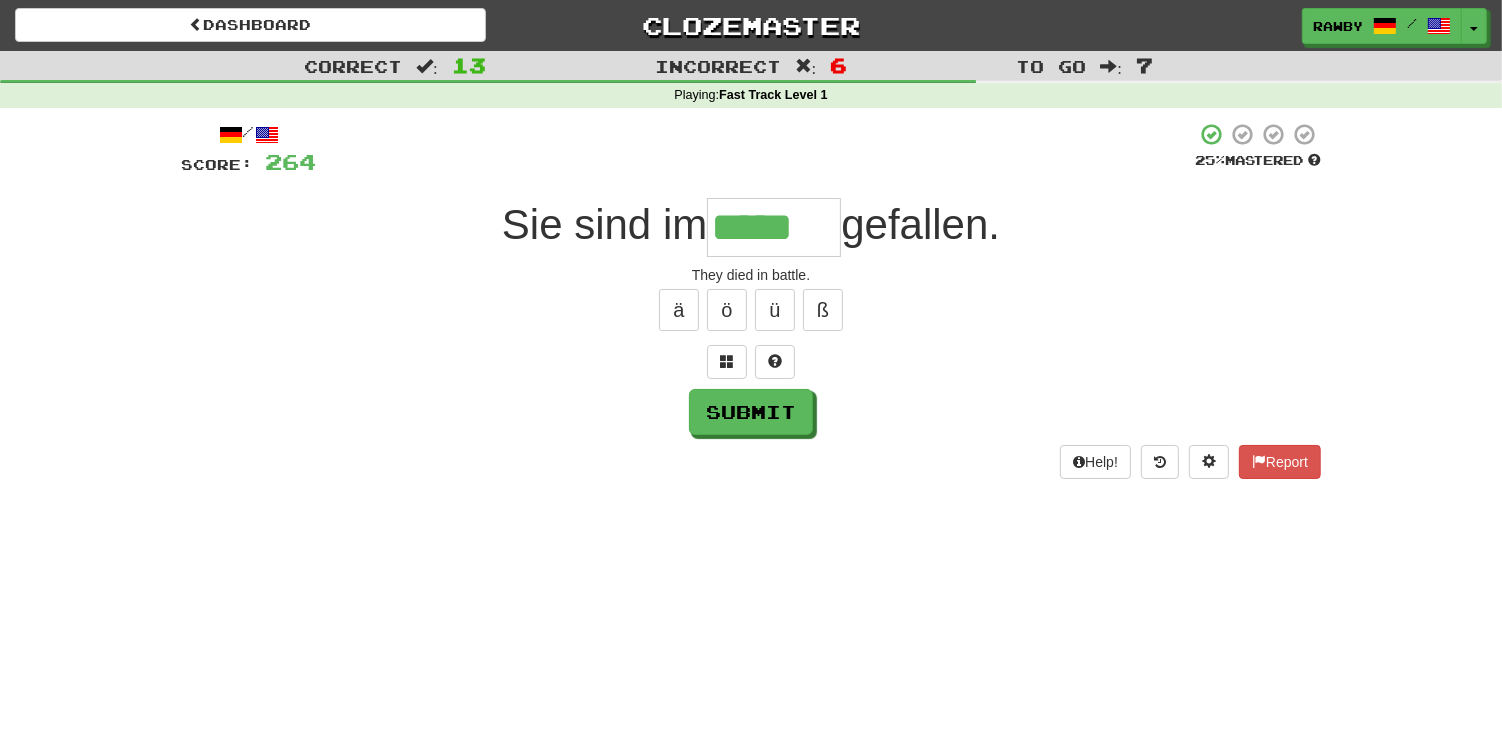type on "*****" 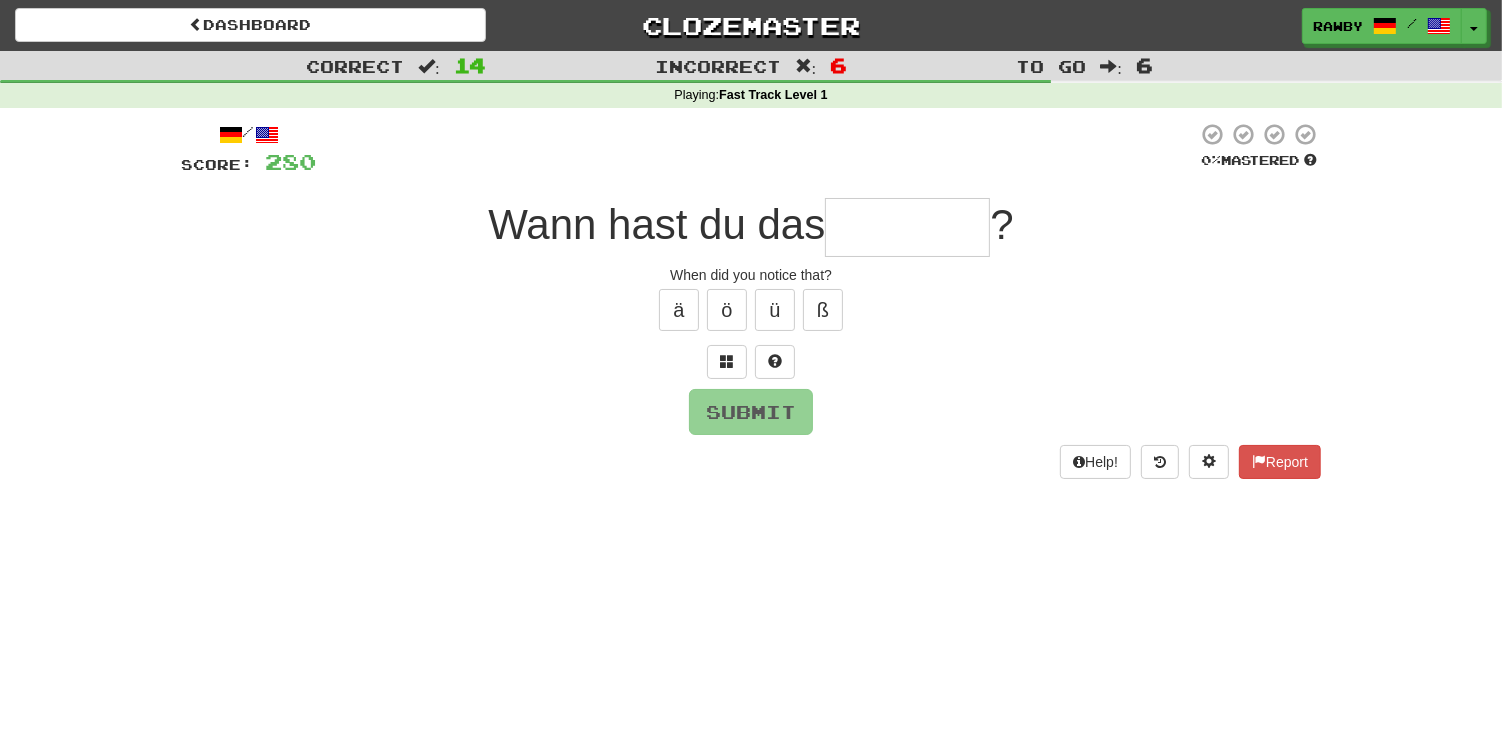 type on "*" 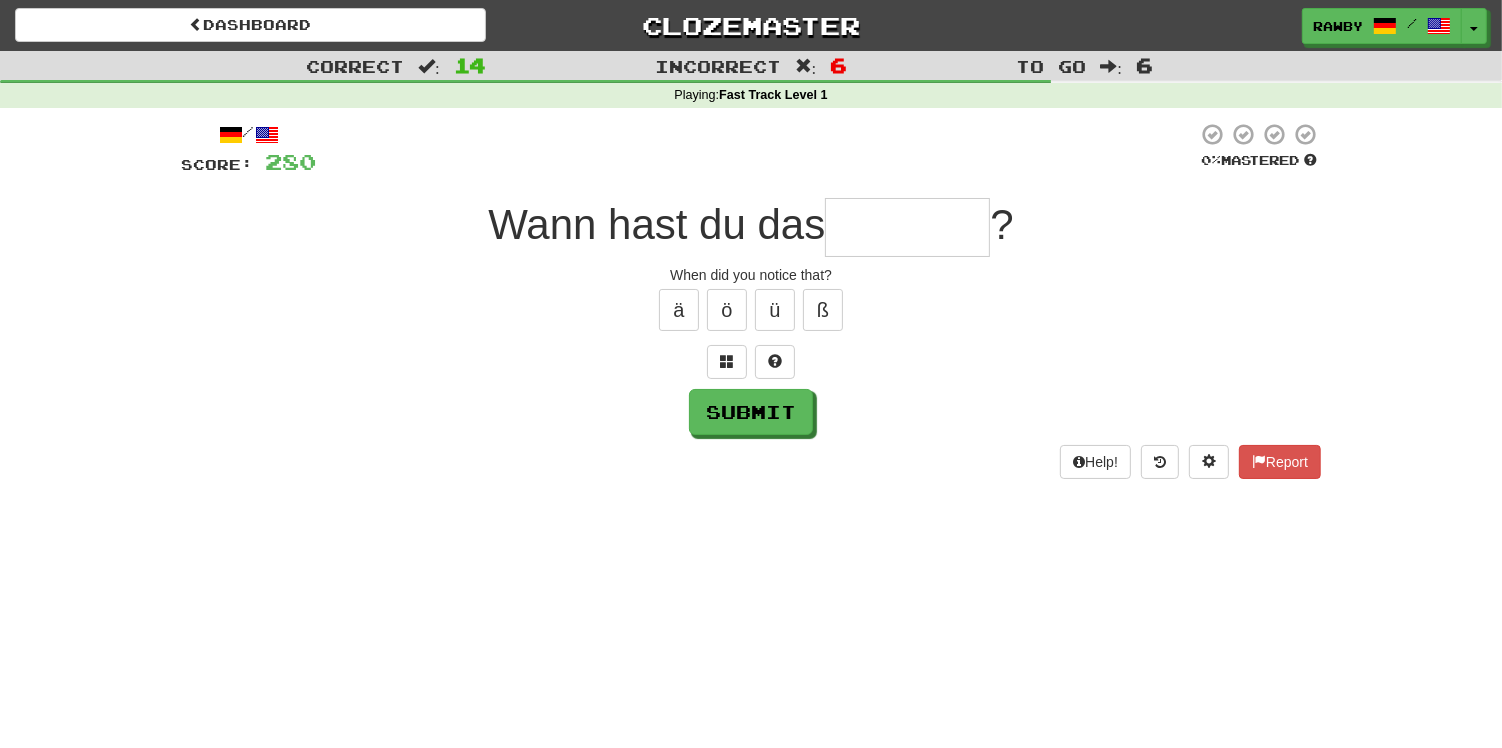 type on "*" 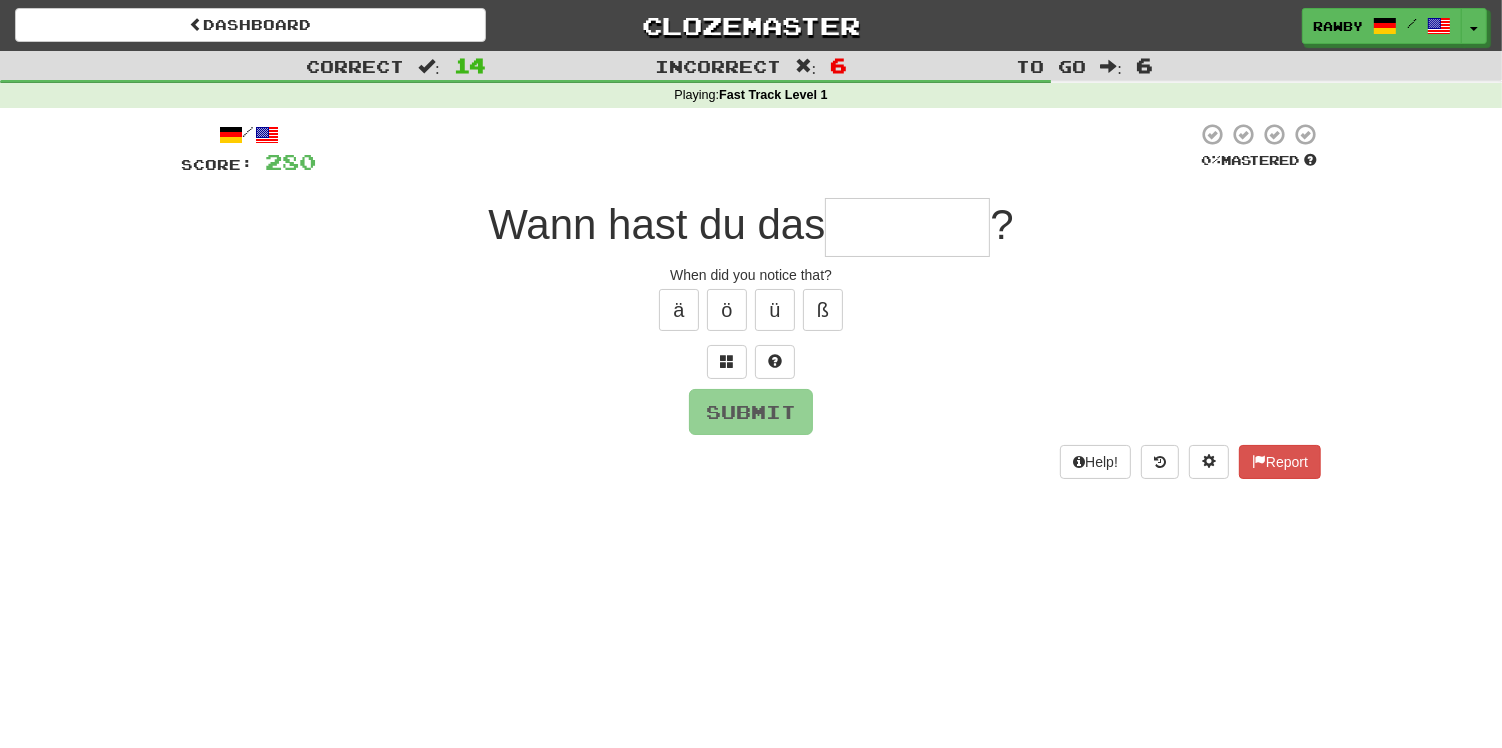 type on "*" 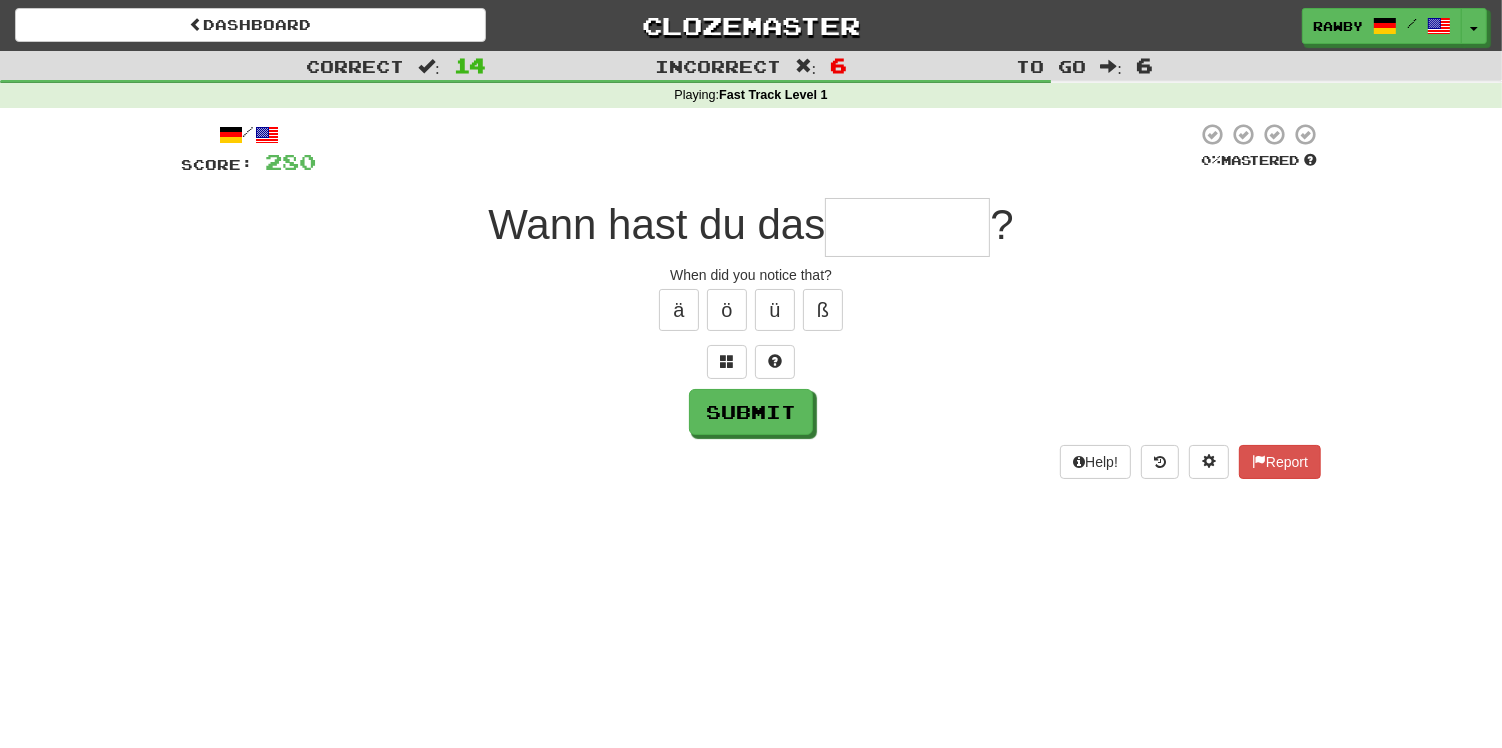 type on "*" 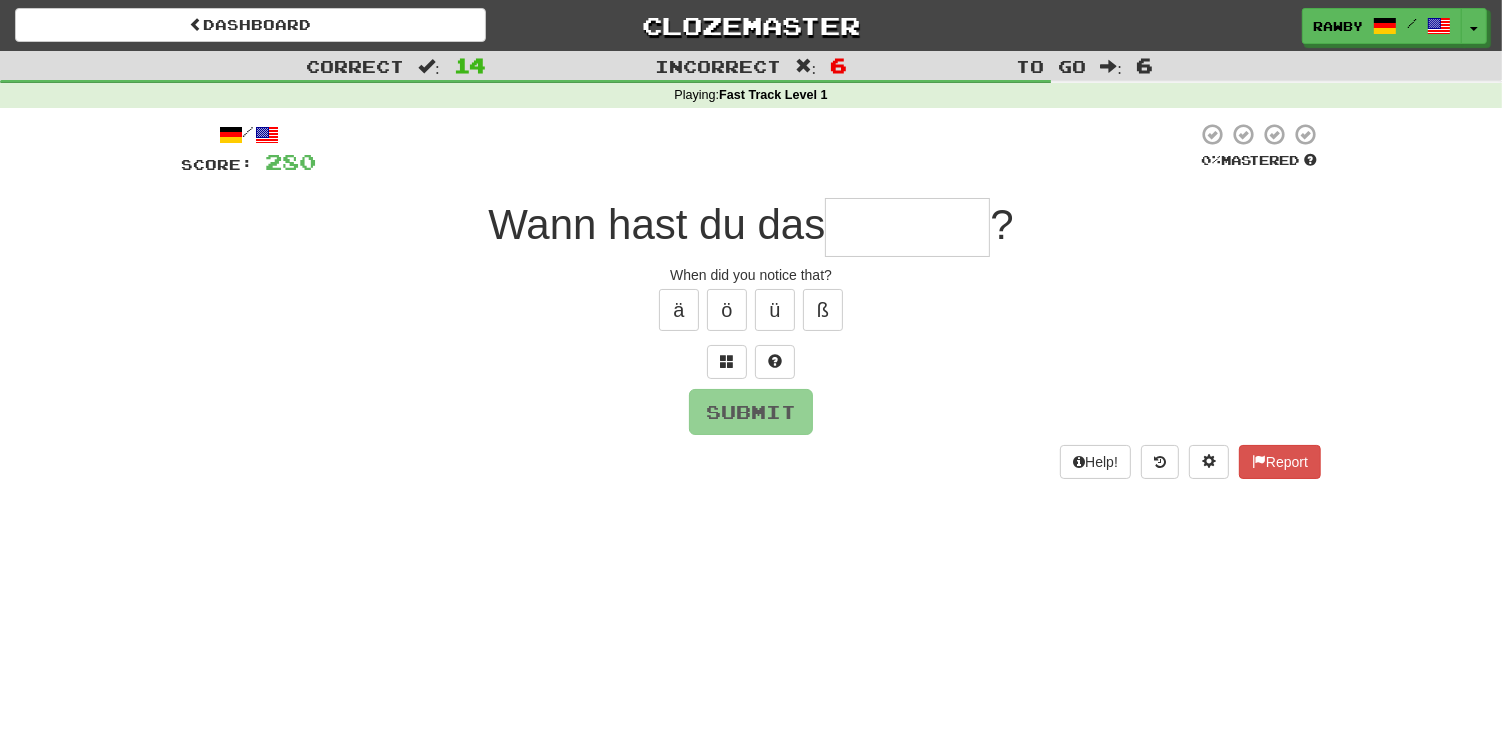type on "*" 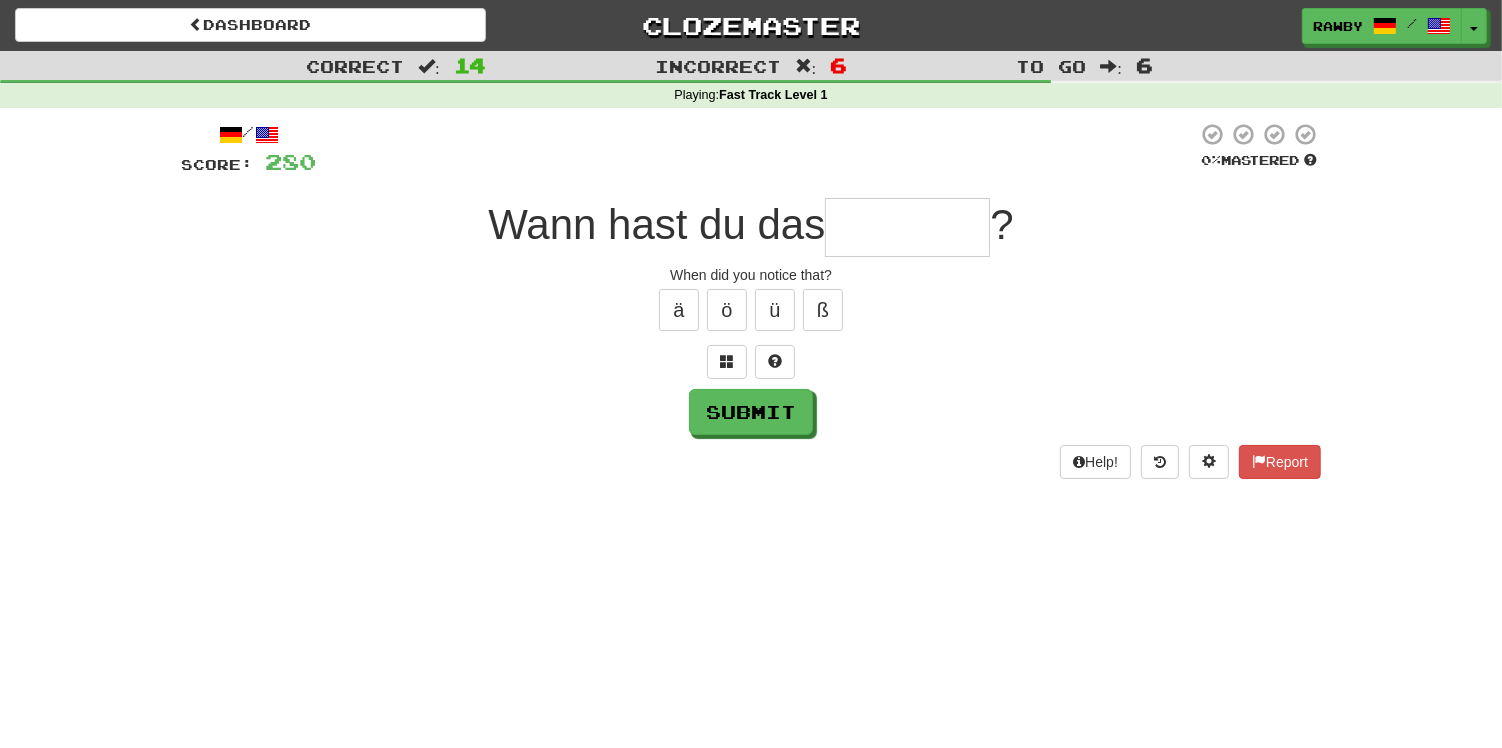 type on "*" 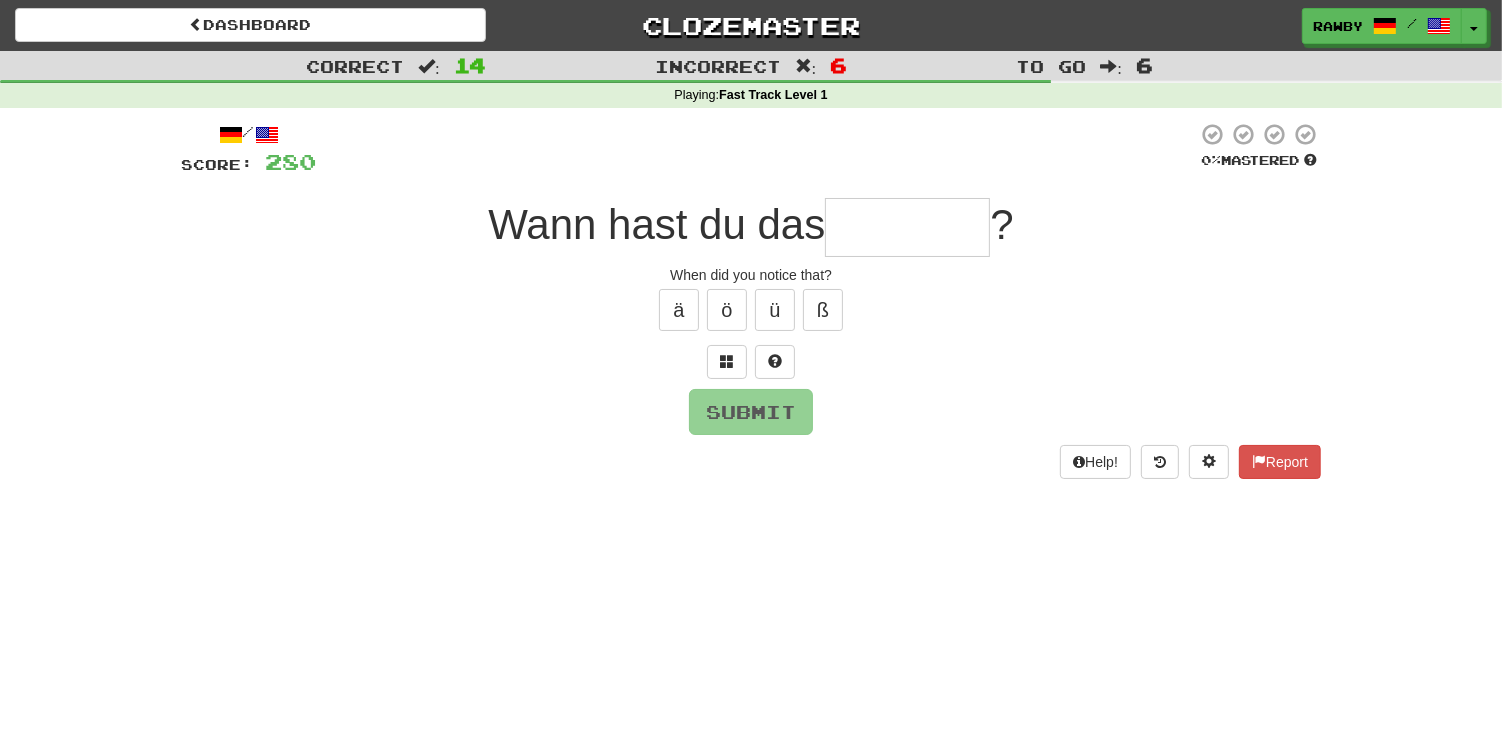 type on "*" 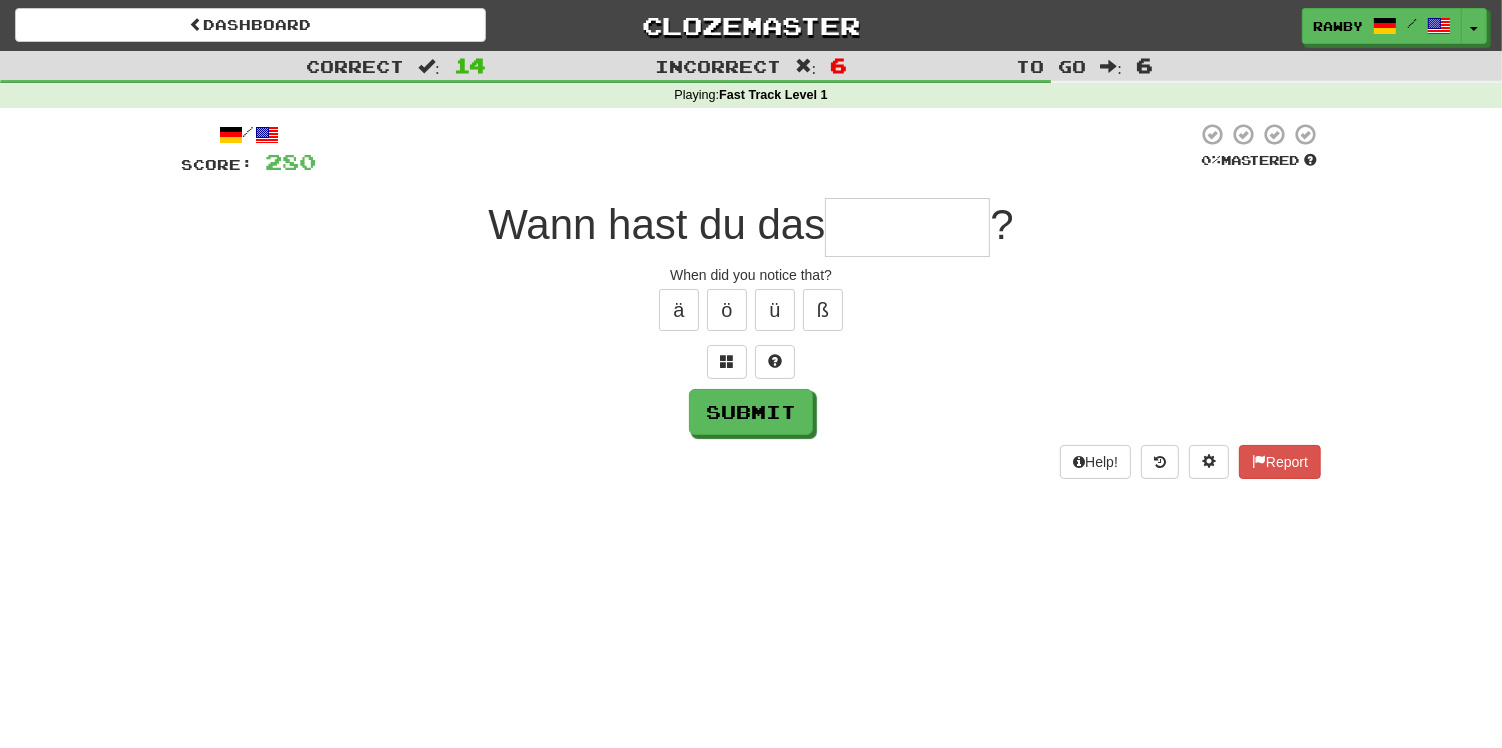 type on "*" 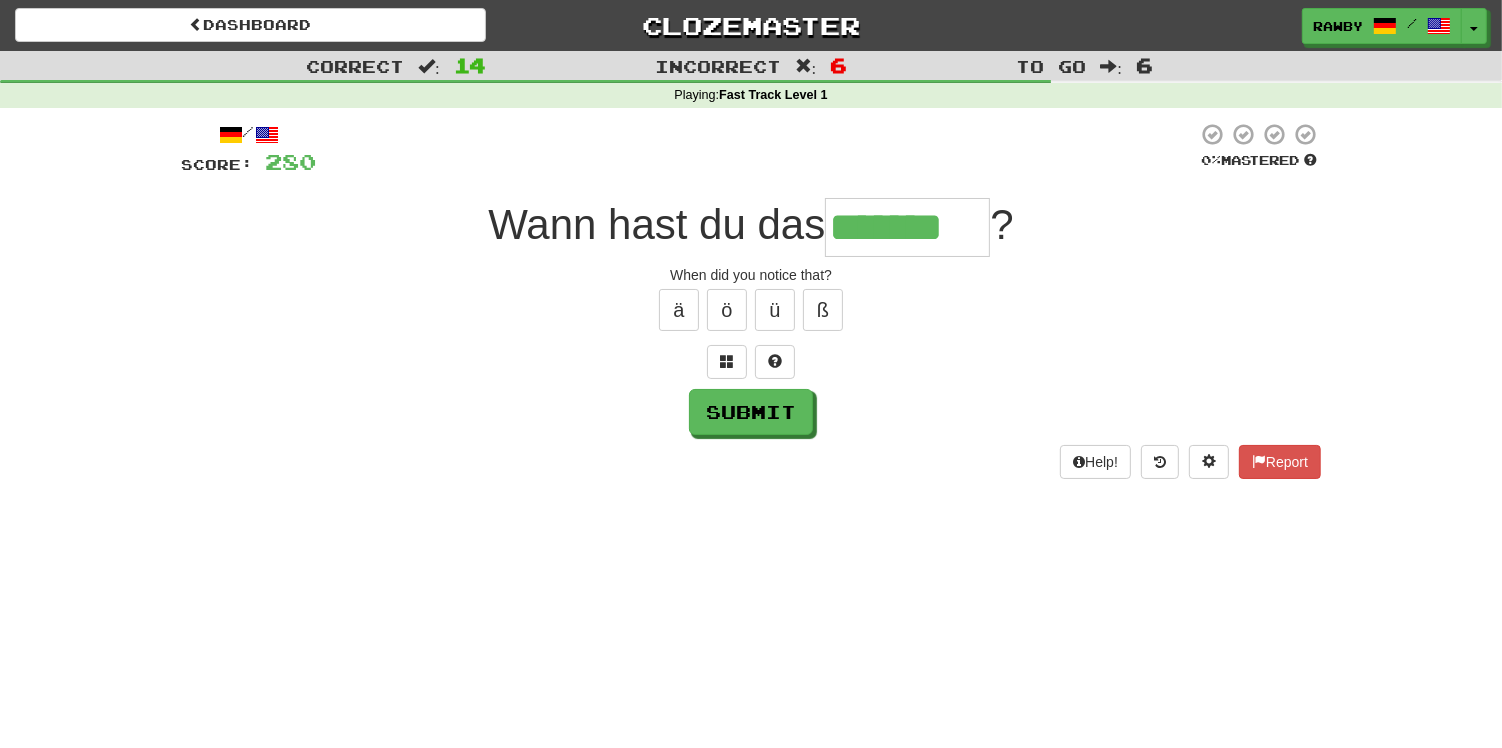 type on "*******" 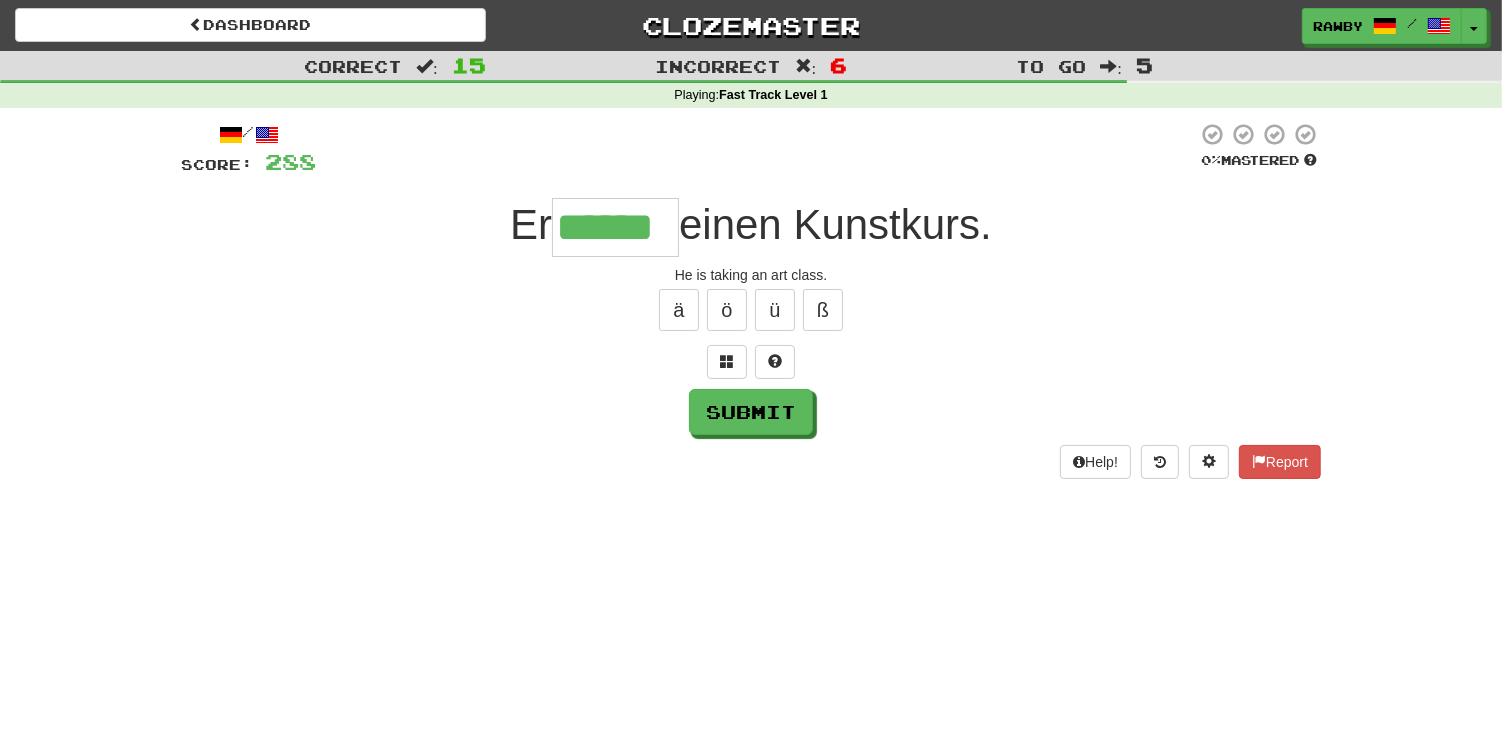 type on "******" 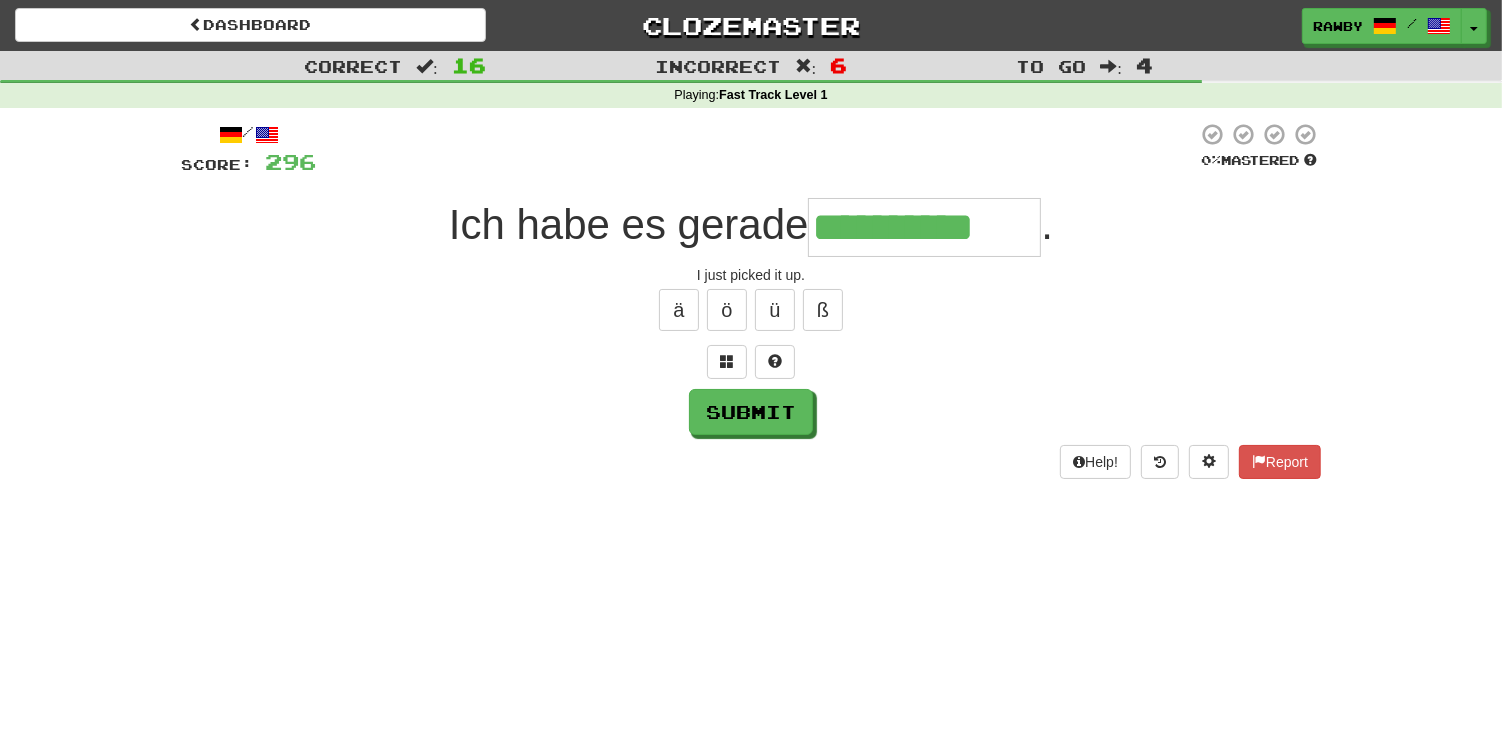 type on "**********" 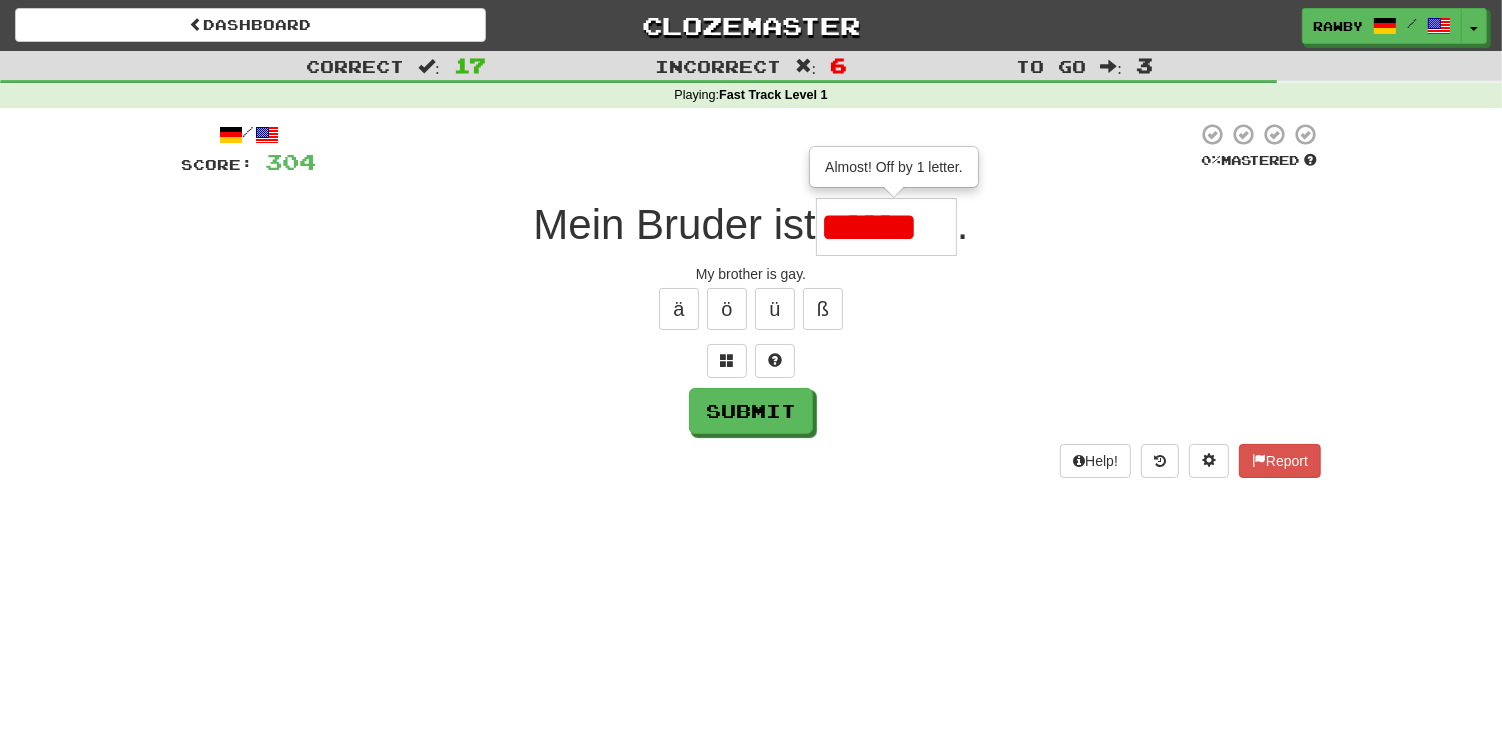 scroll, scrollTop: 0, scrollLeft: 0, axis: both 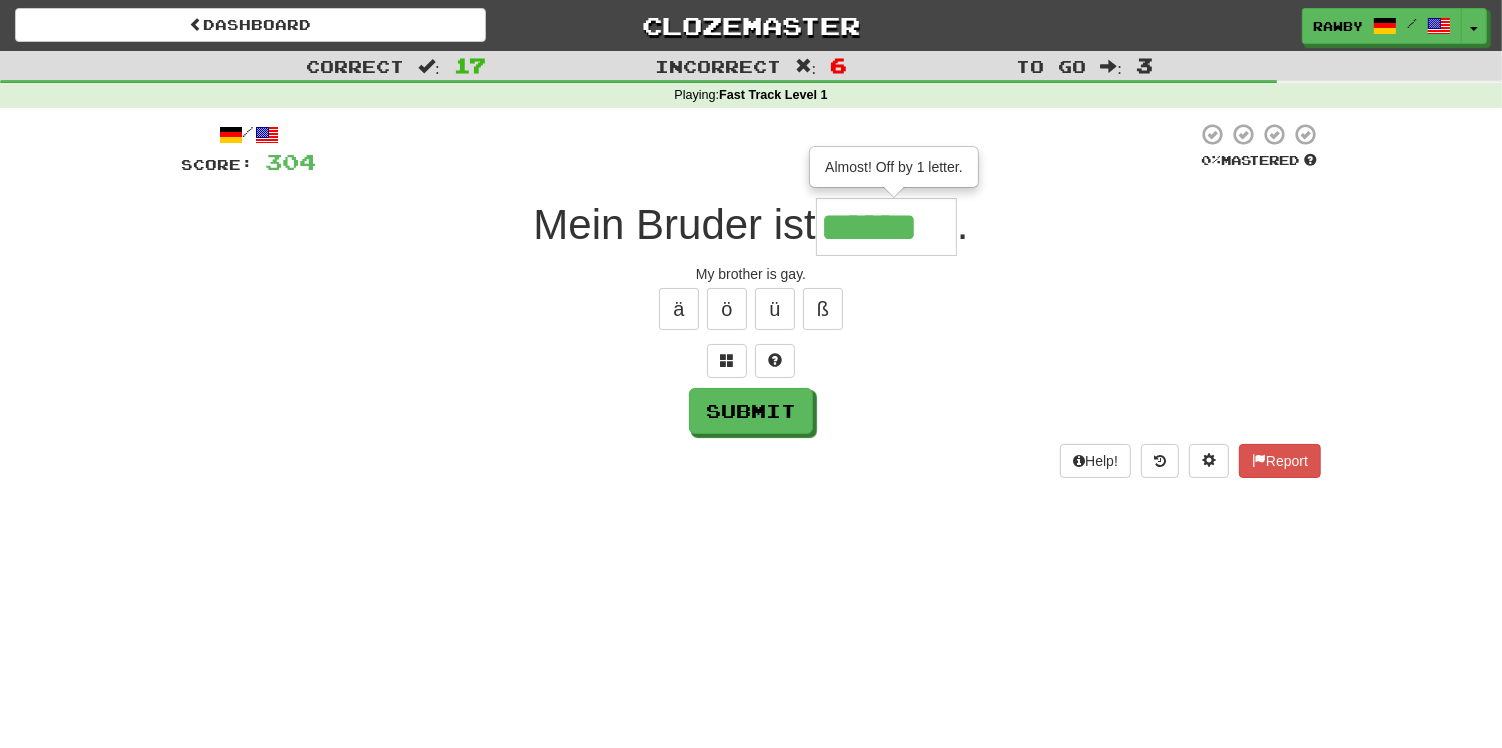 type on "******" 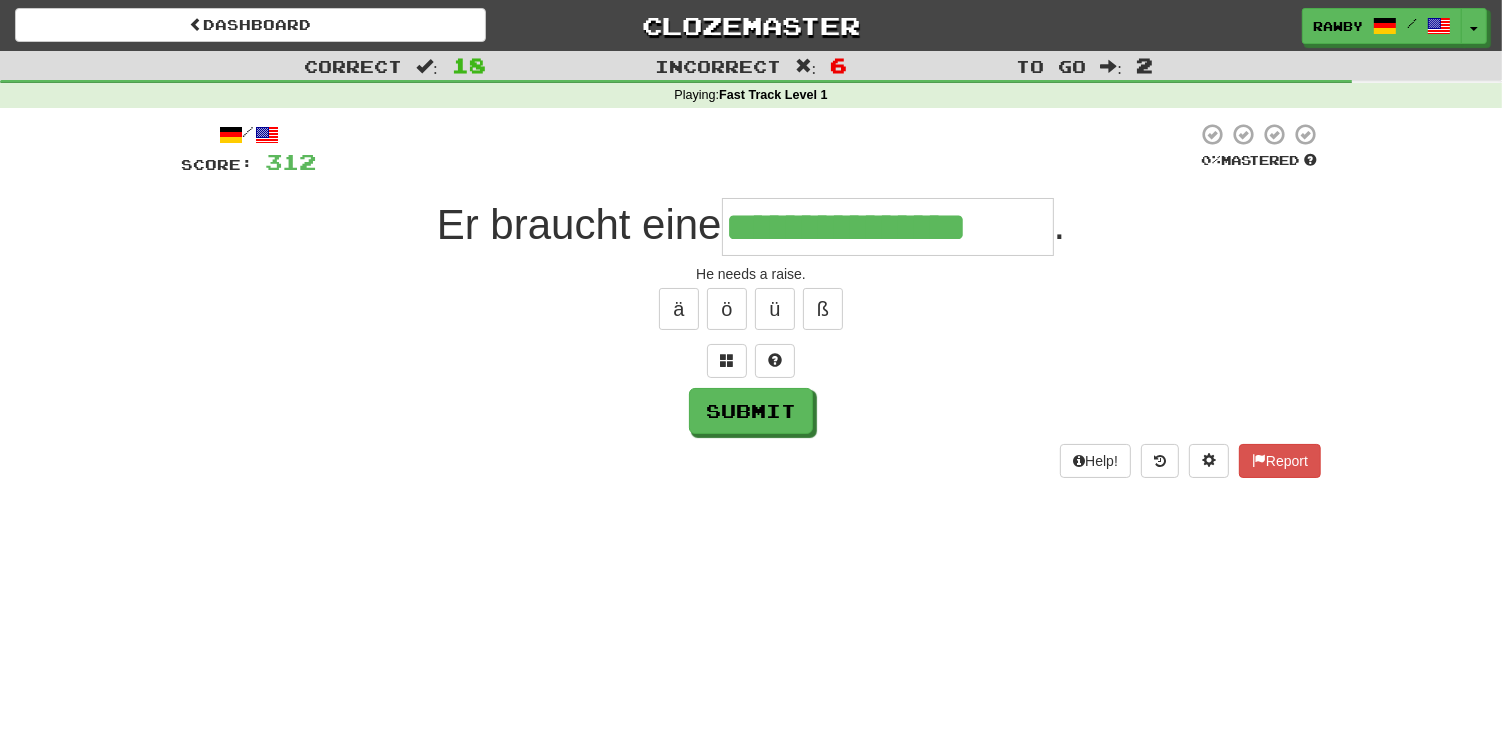 type on "**********" 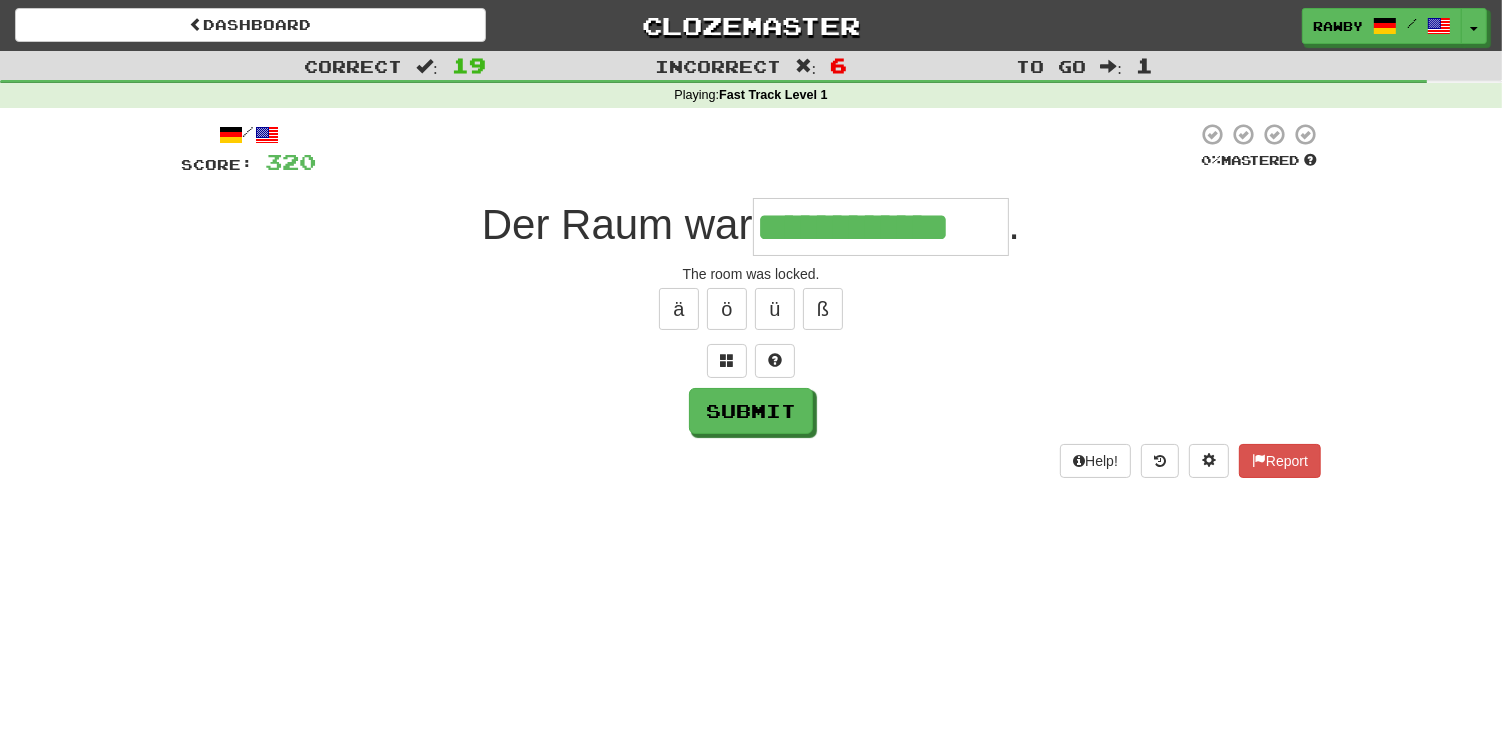 type on "**********" 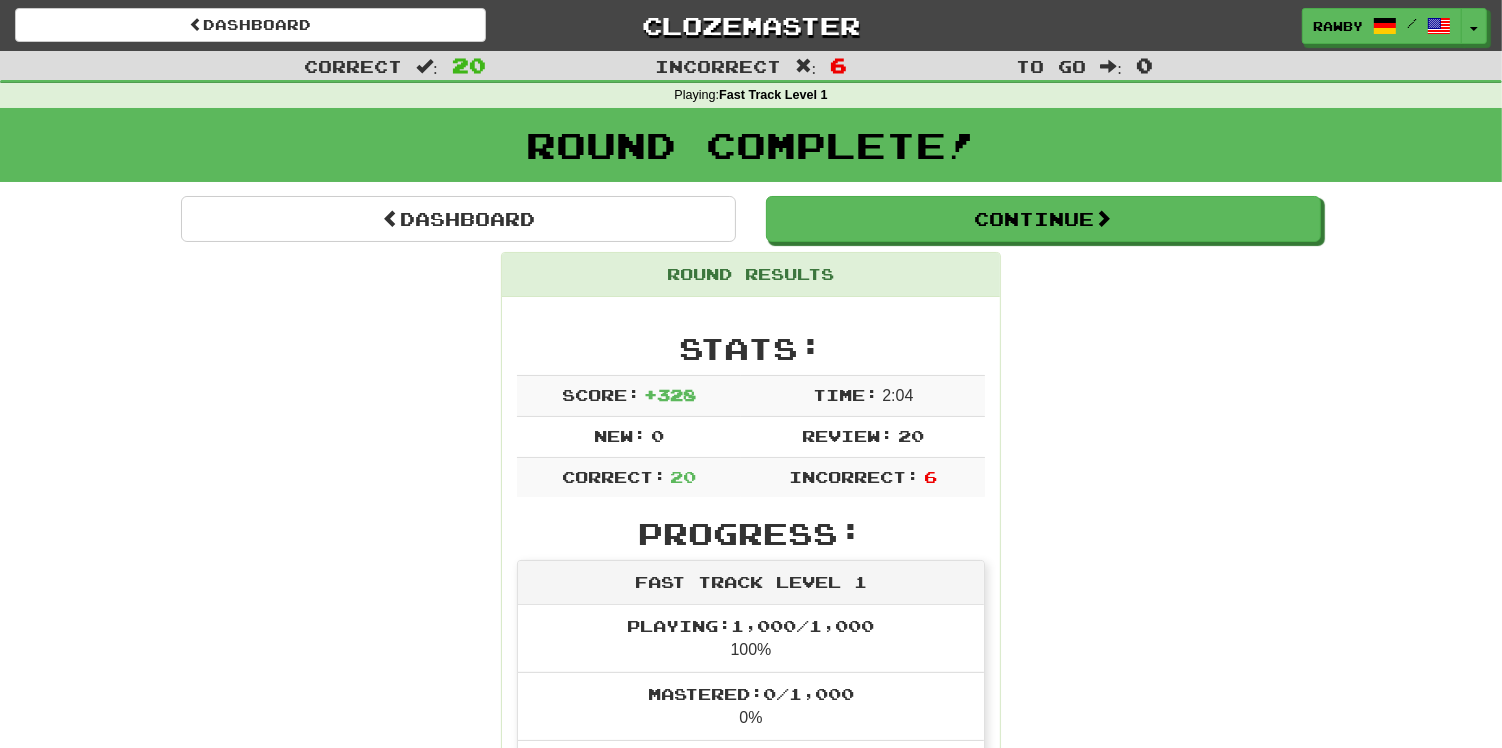 click on "Round Complete!" at bounding box center (751, 152) 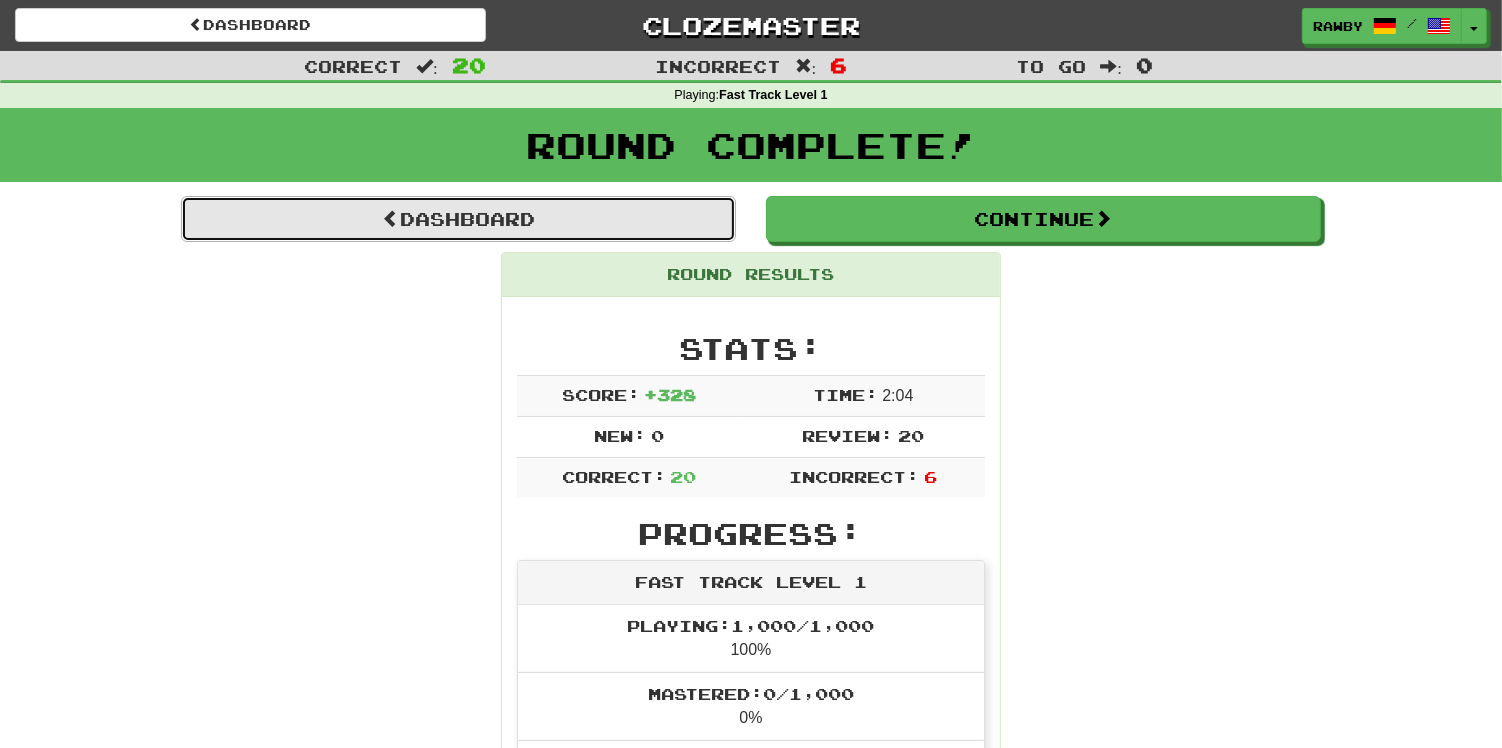 click on "Dashboard" at bounding box center (458, 219) 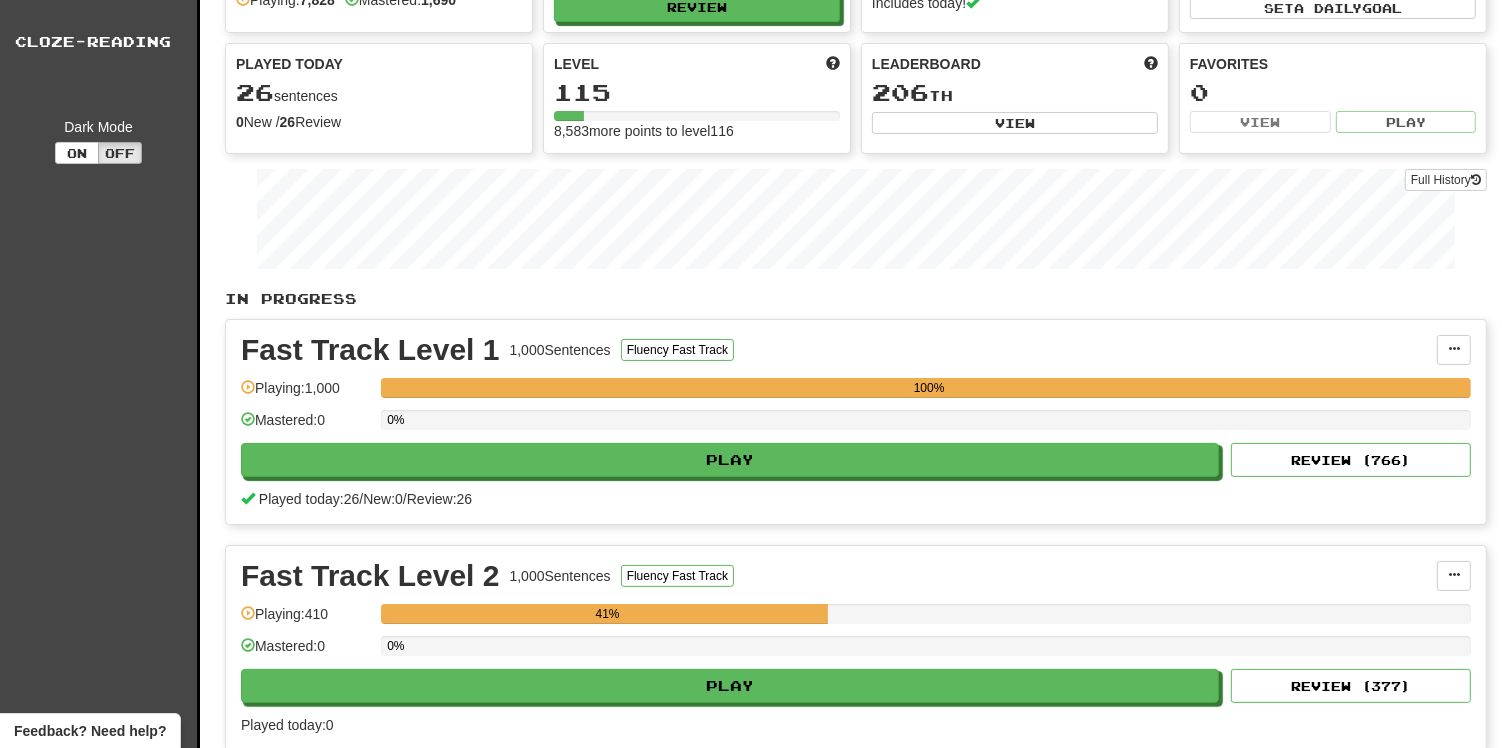 scroll, scrollTop: 397, scrollLeft: 0, axis: vertical 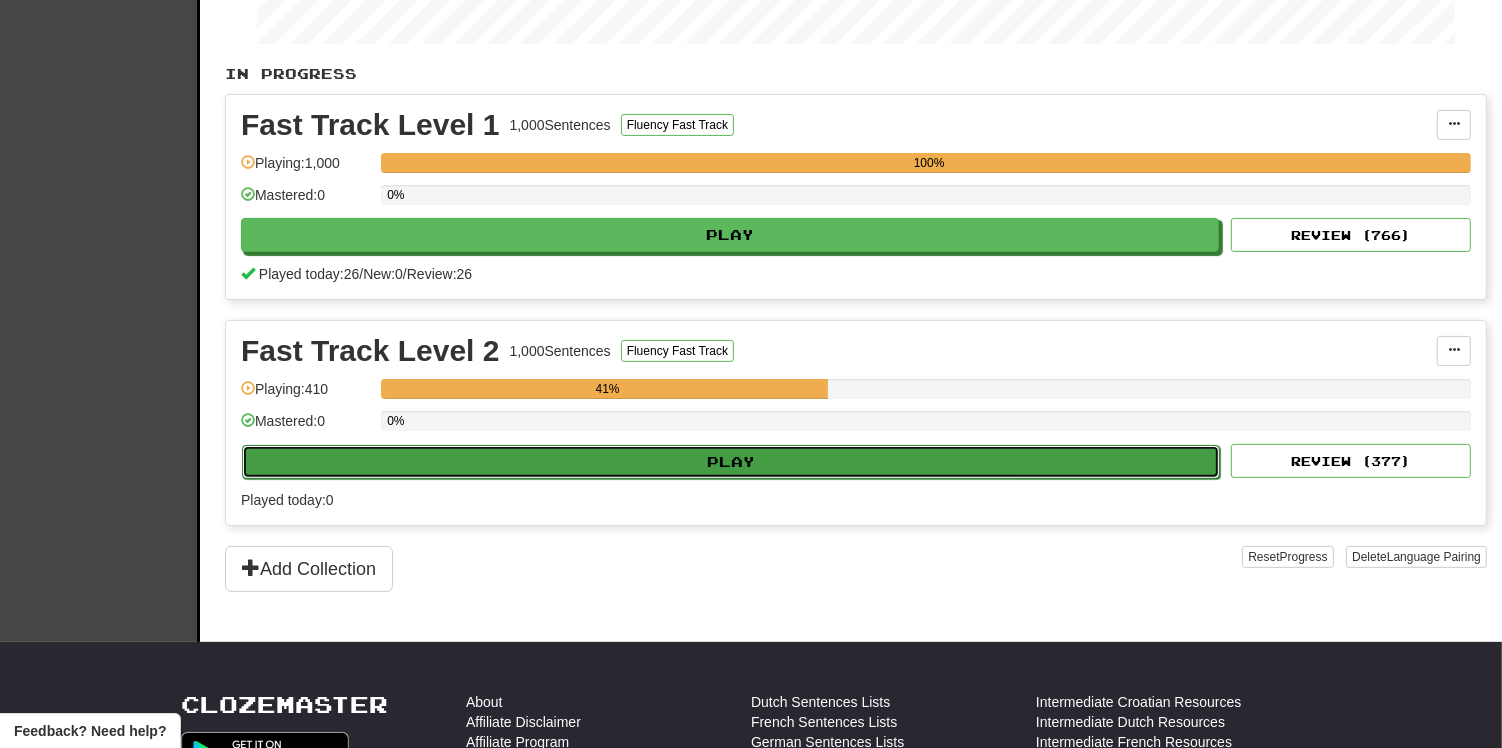 click on "Play" at bounding box center (731, 462) 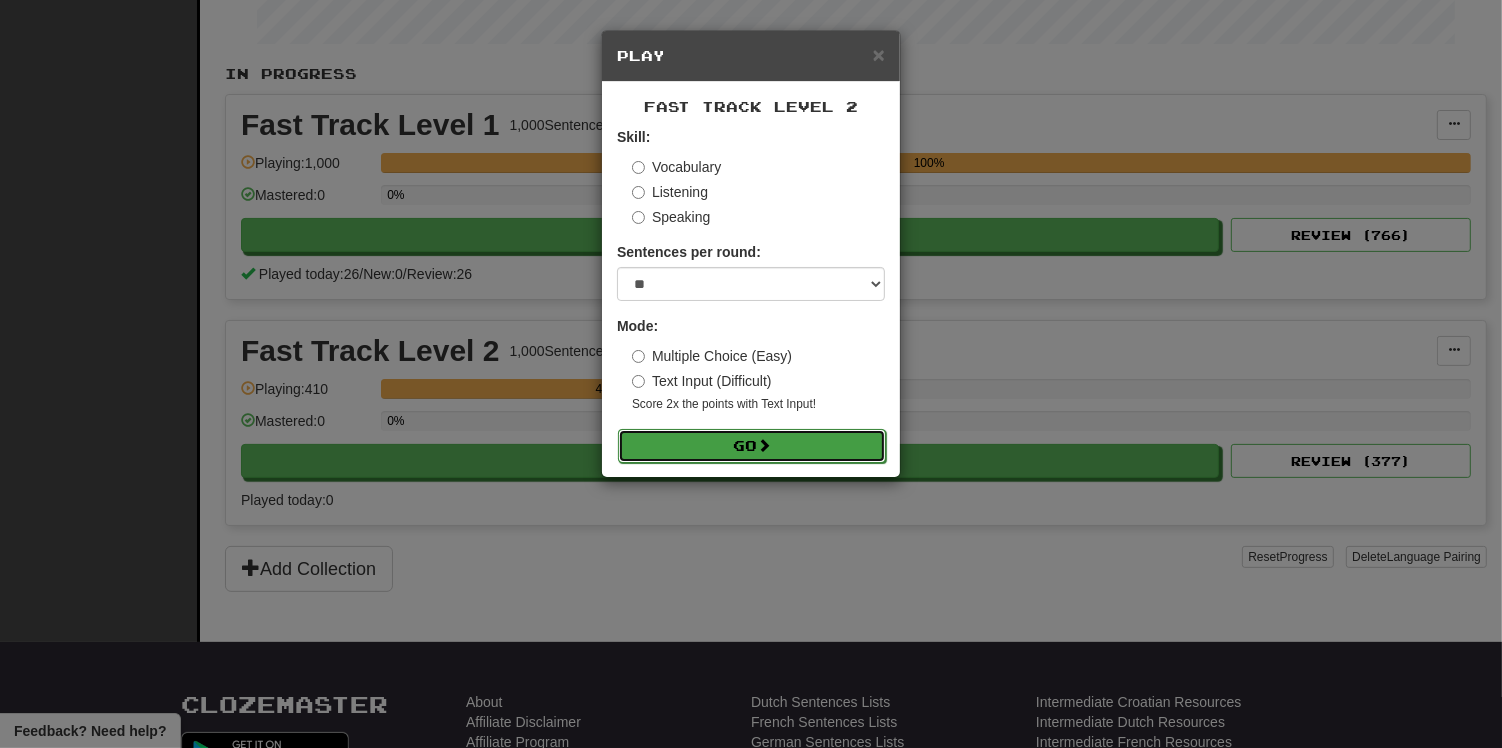 click on "Go" at bounding box center [752, 446] 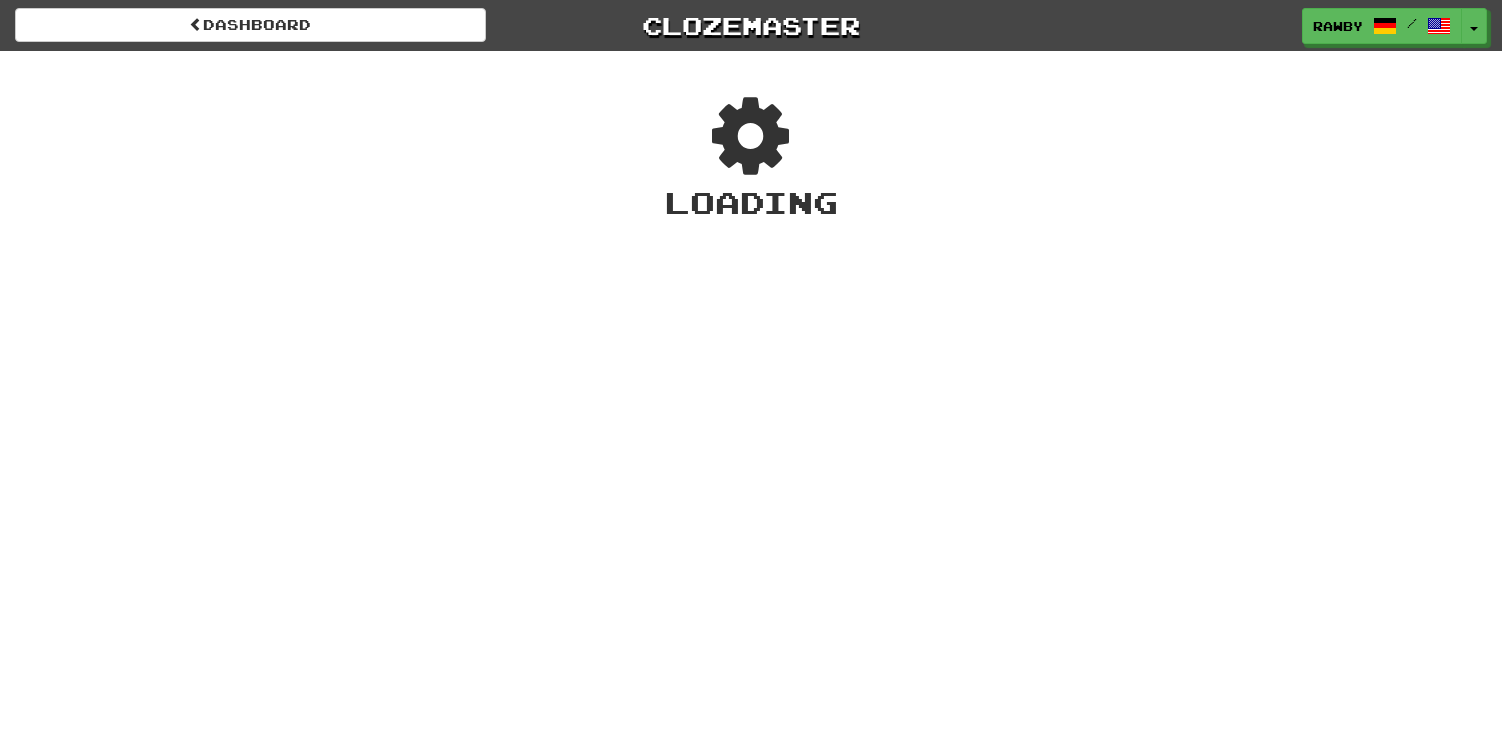 scroll, scrollTop: 0, scrollLeft: 0, axis: both 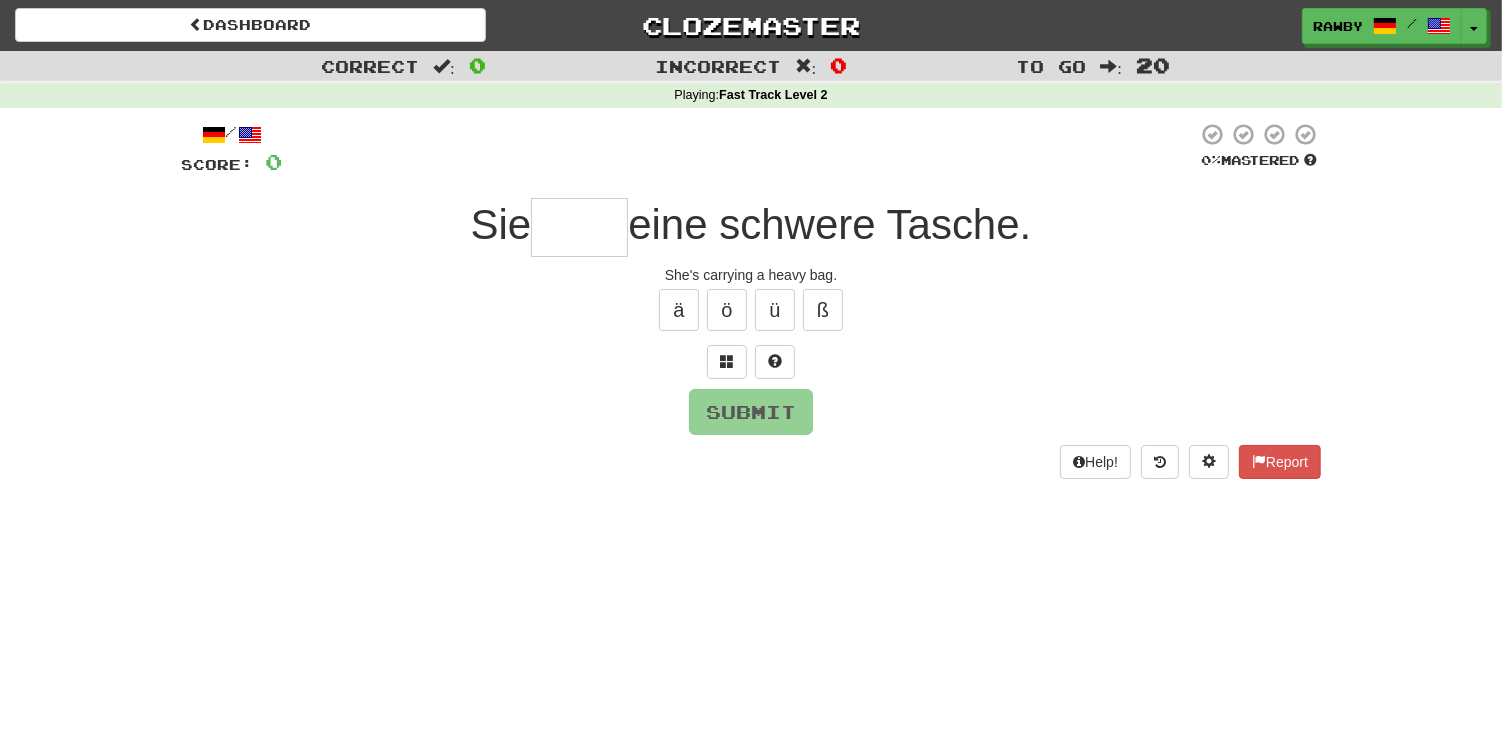 type on "*" 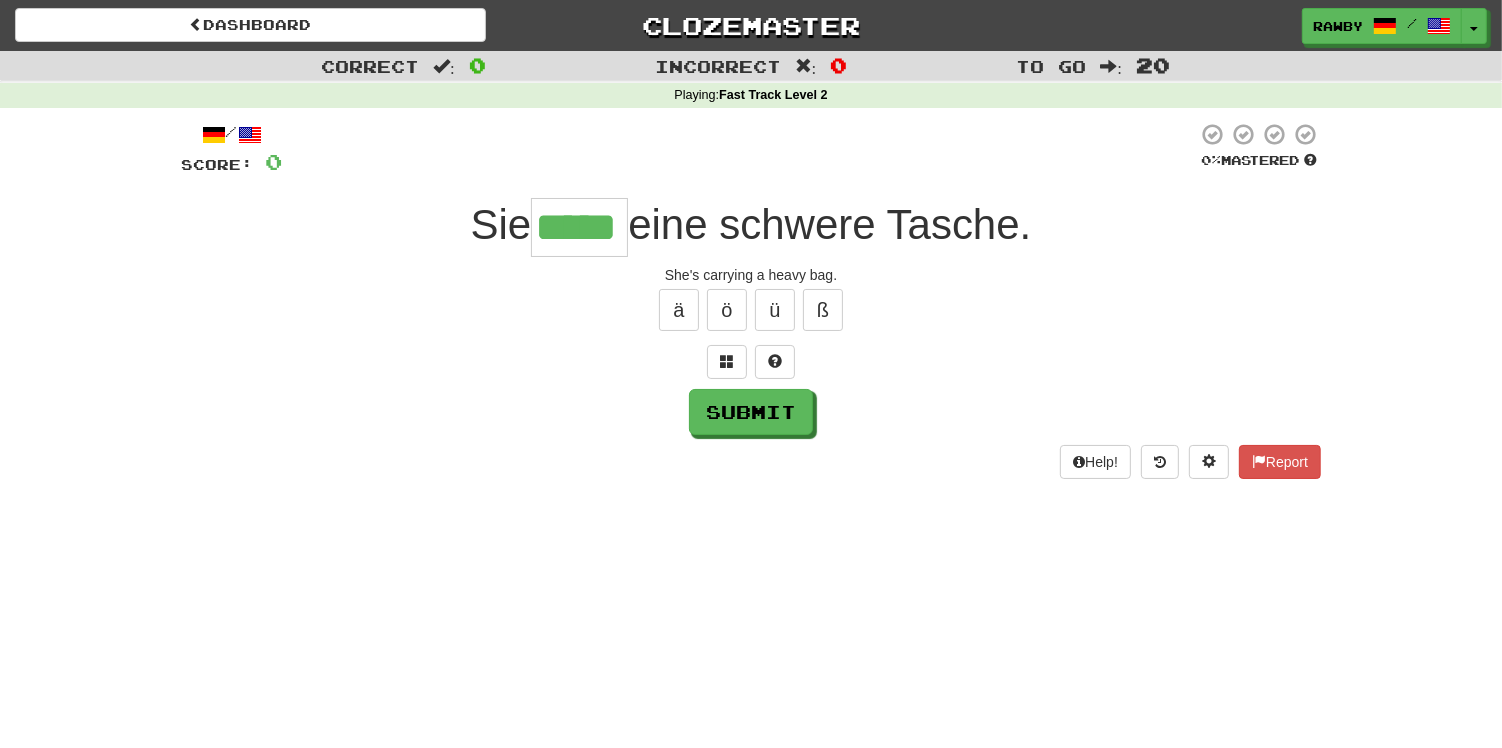 type on "*****" 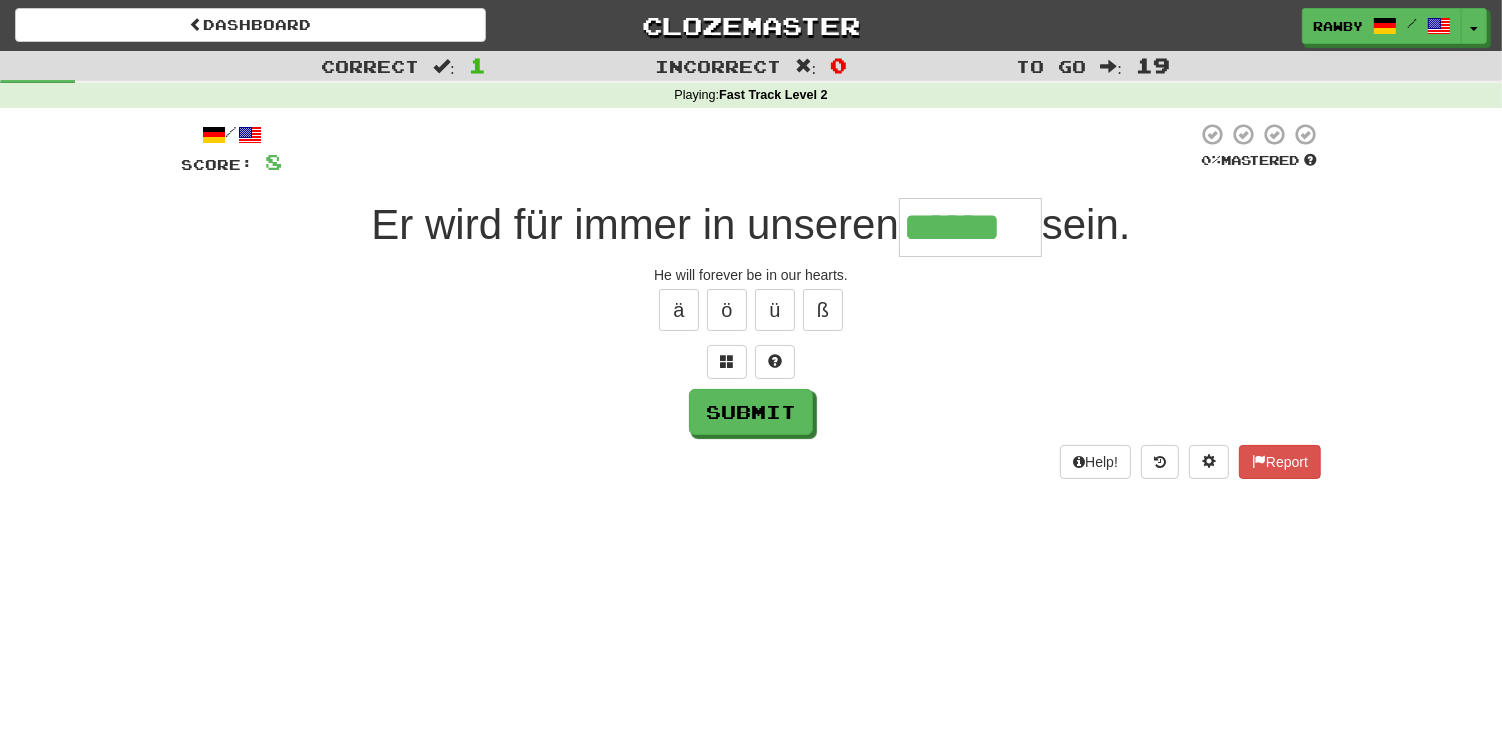 type on "******" 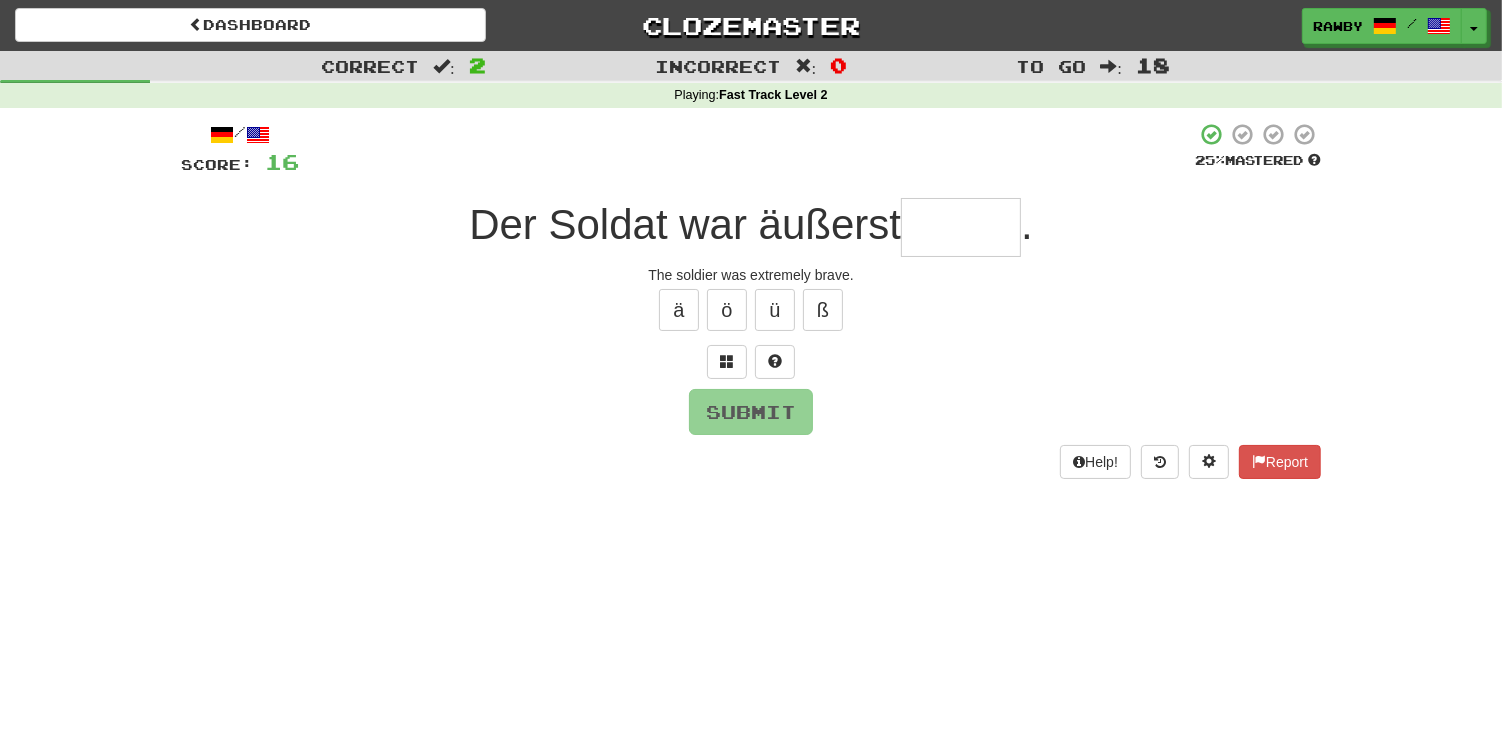 type on "*" 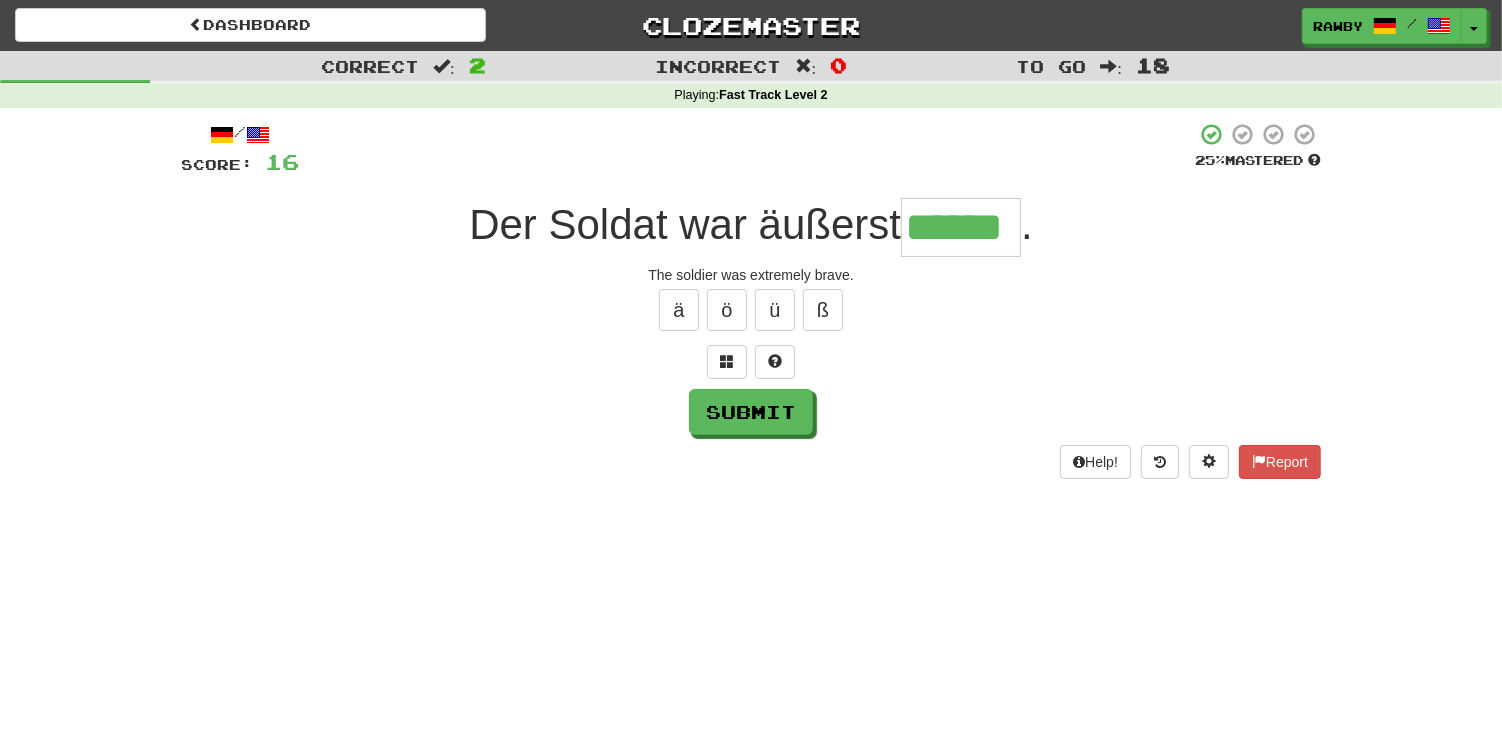 type on "******" 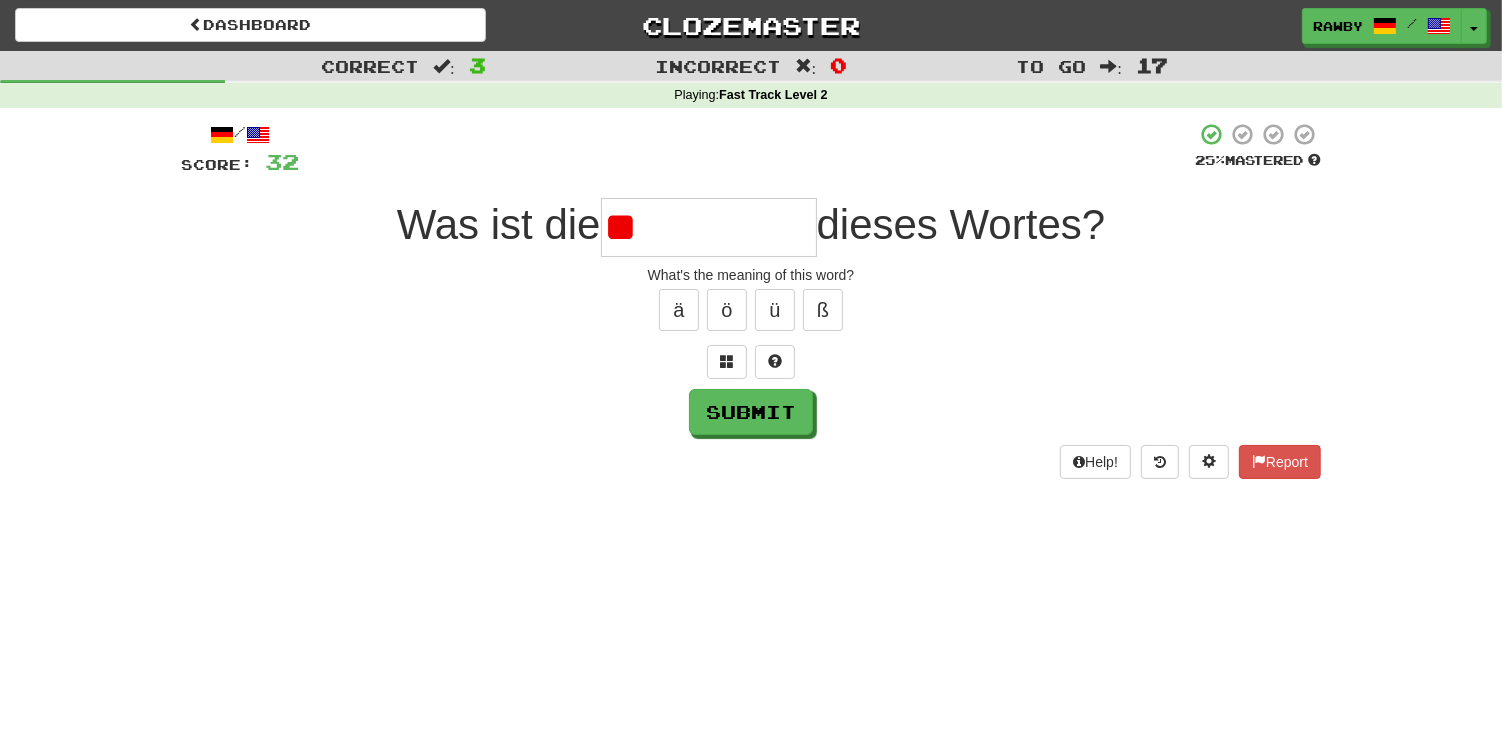 type on "*" 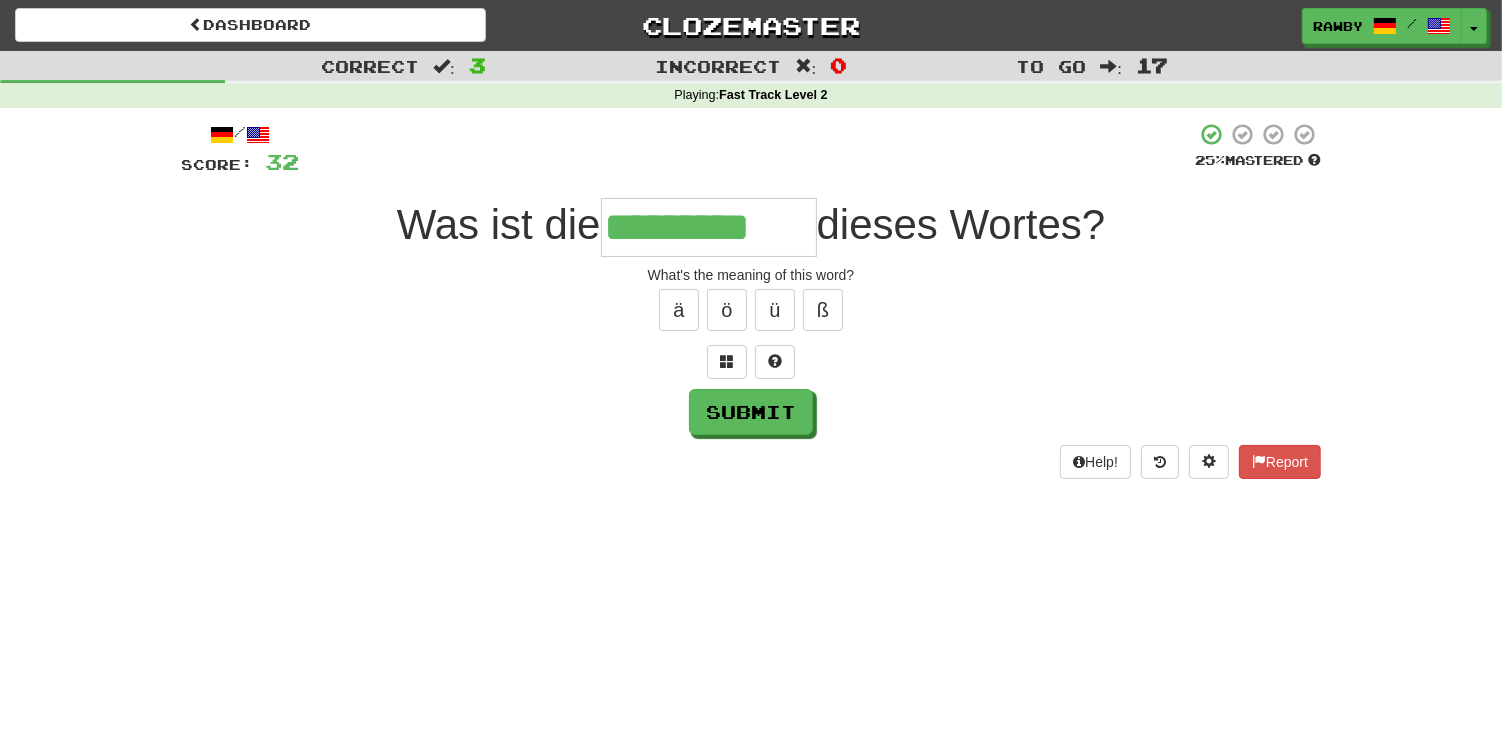 type on "*********" 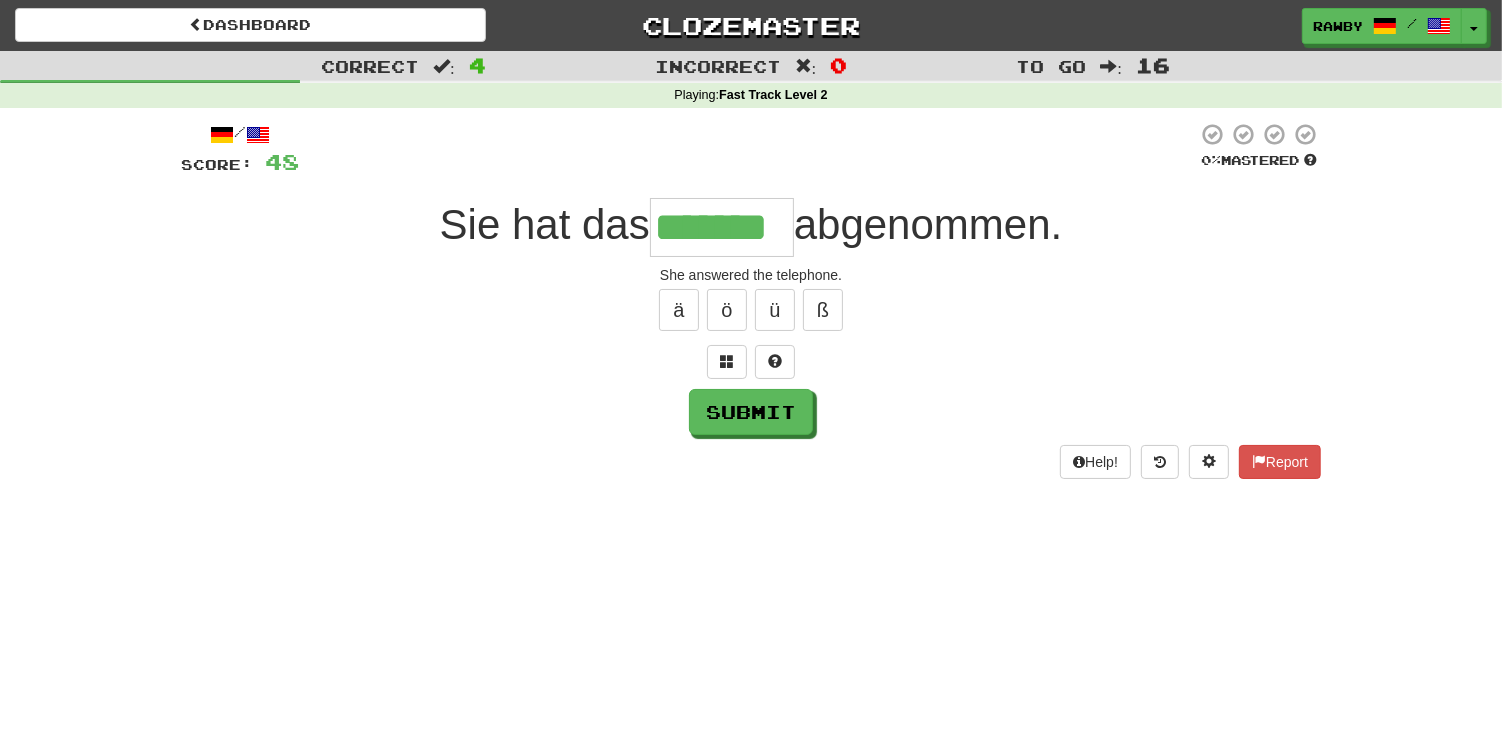 type on "*******" 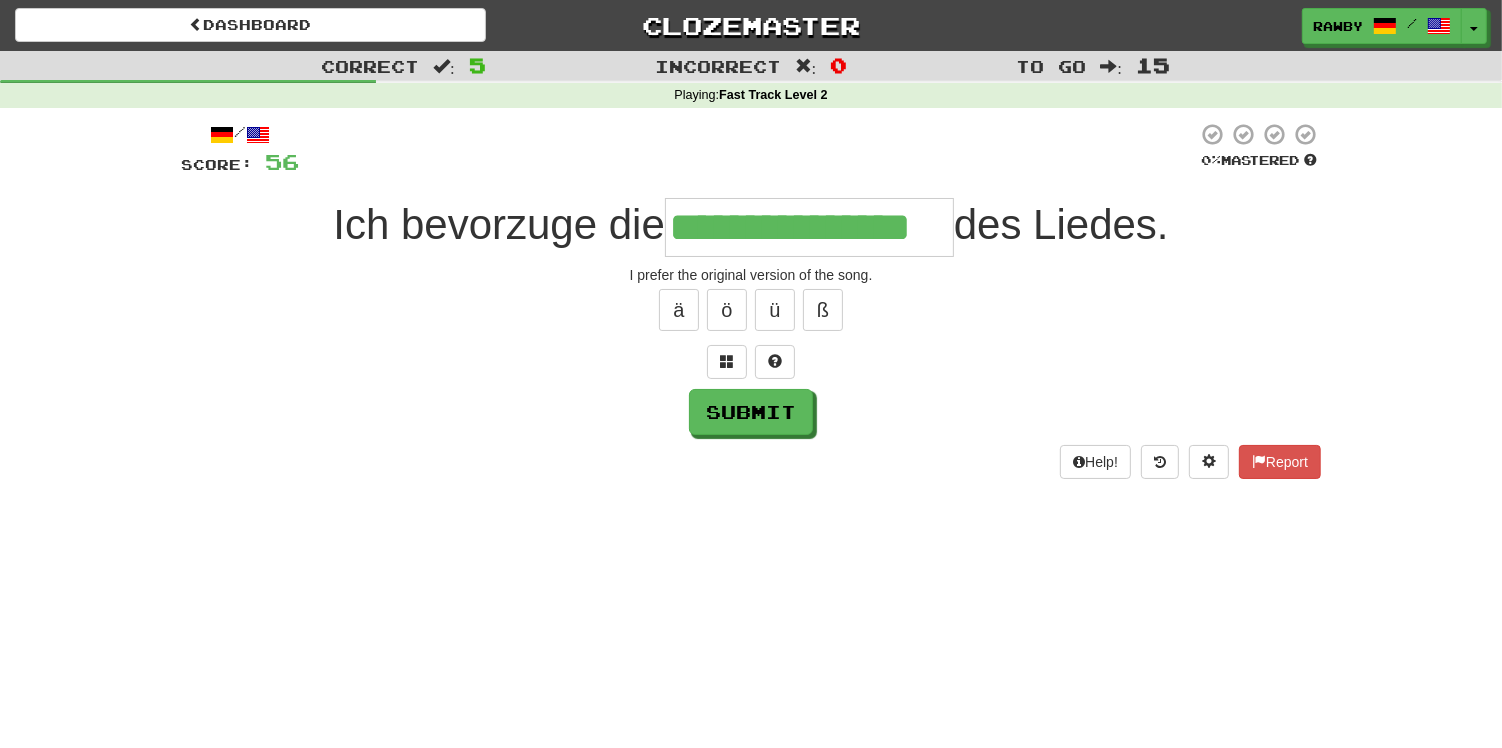 type on "**********" 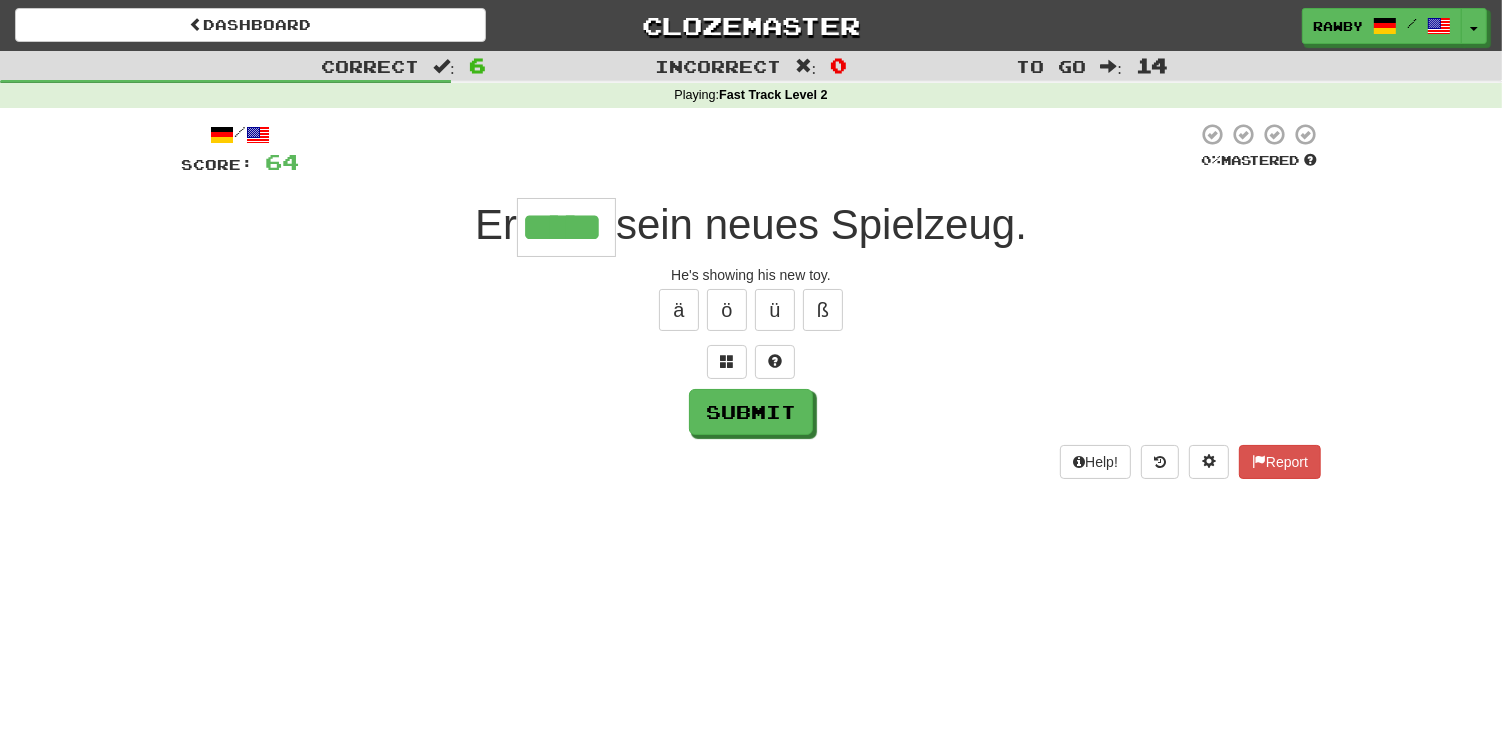 type on "*****" 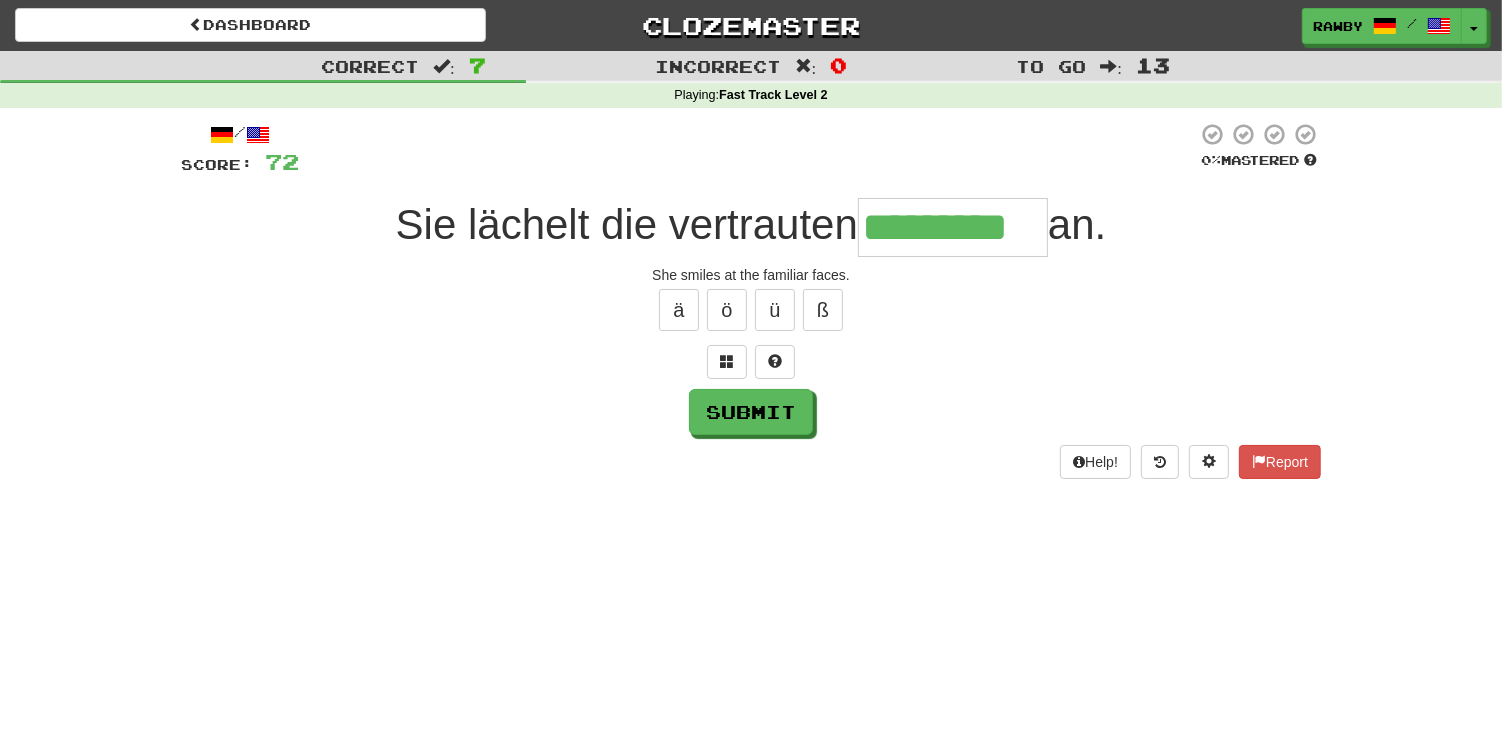 type on "*********" 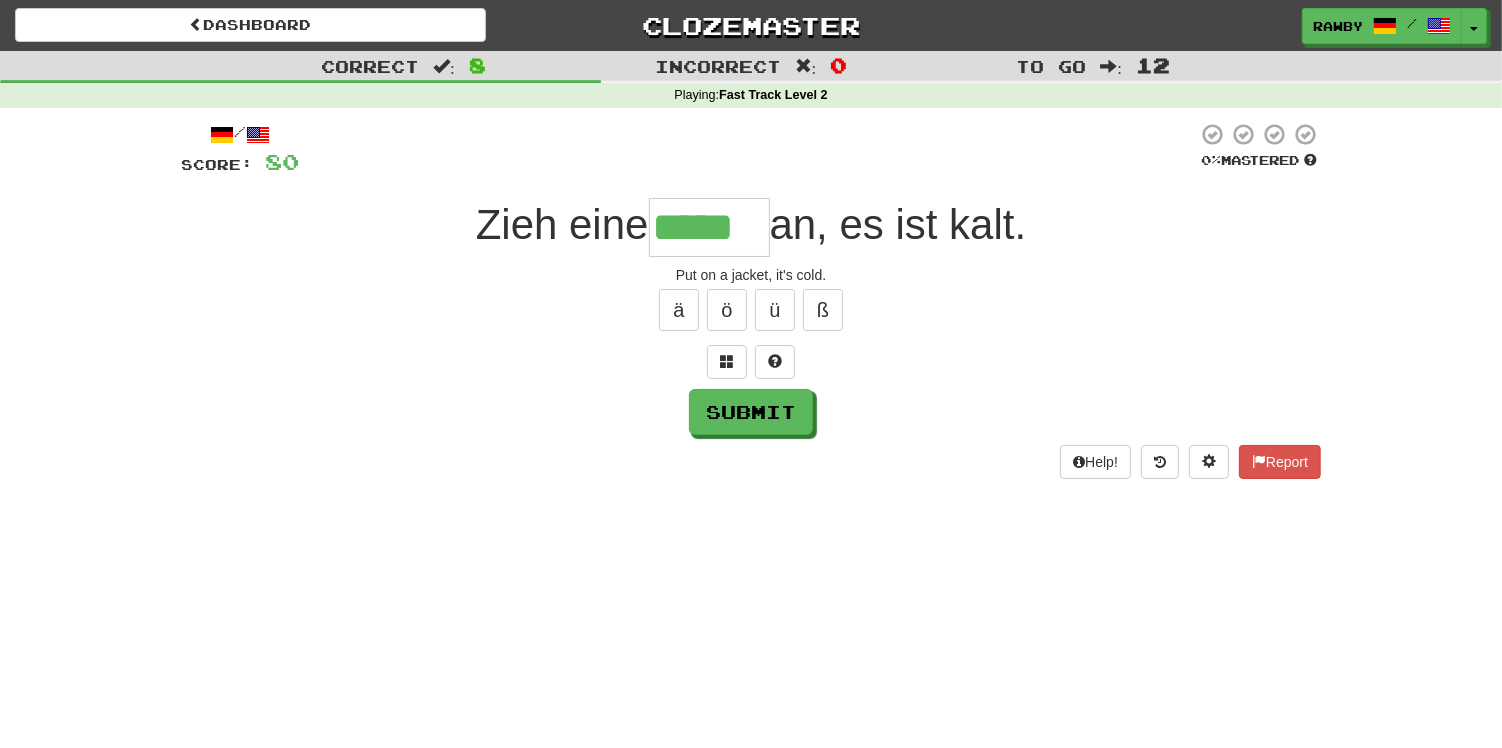 type on "*****" 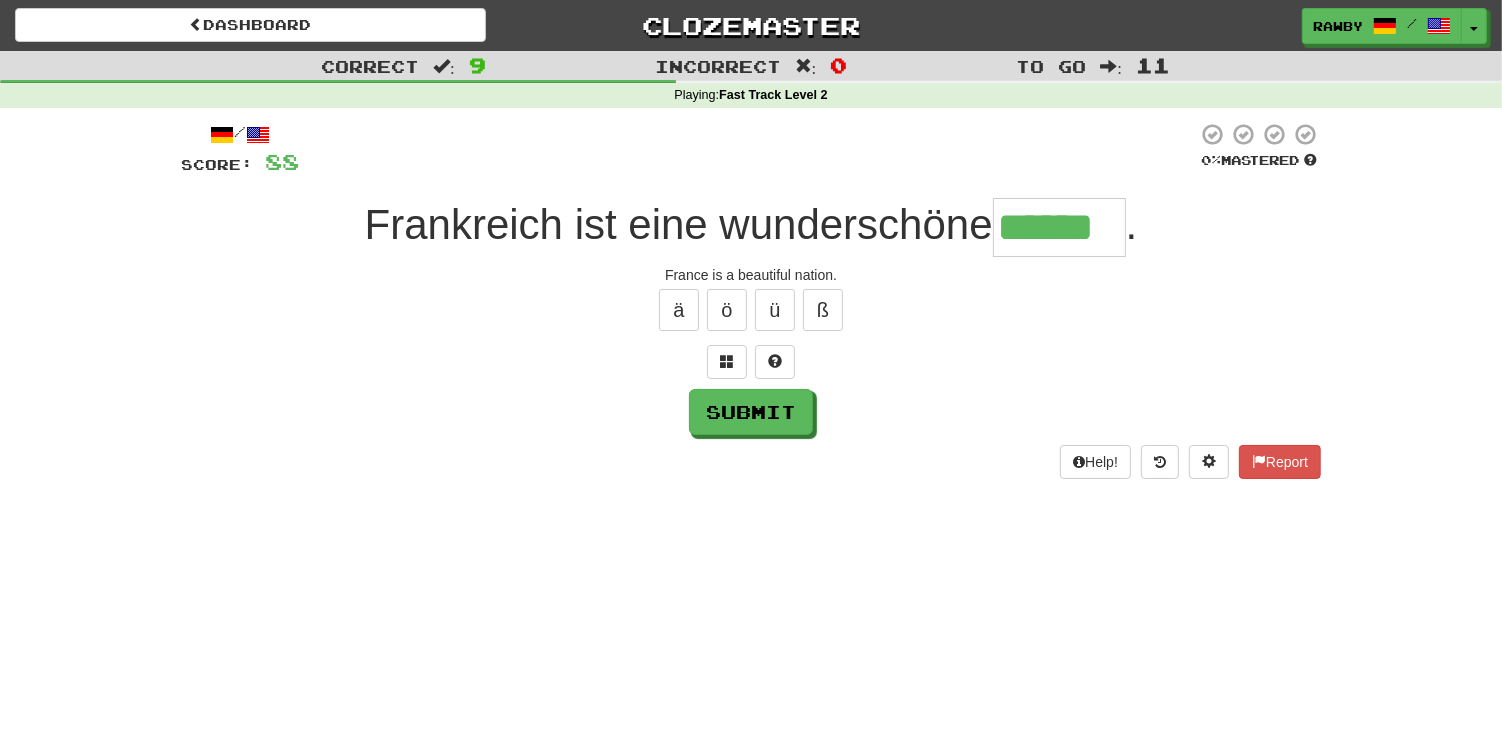 type on "******" 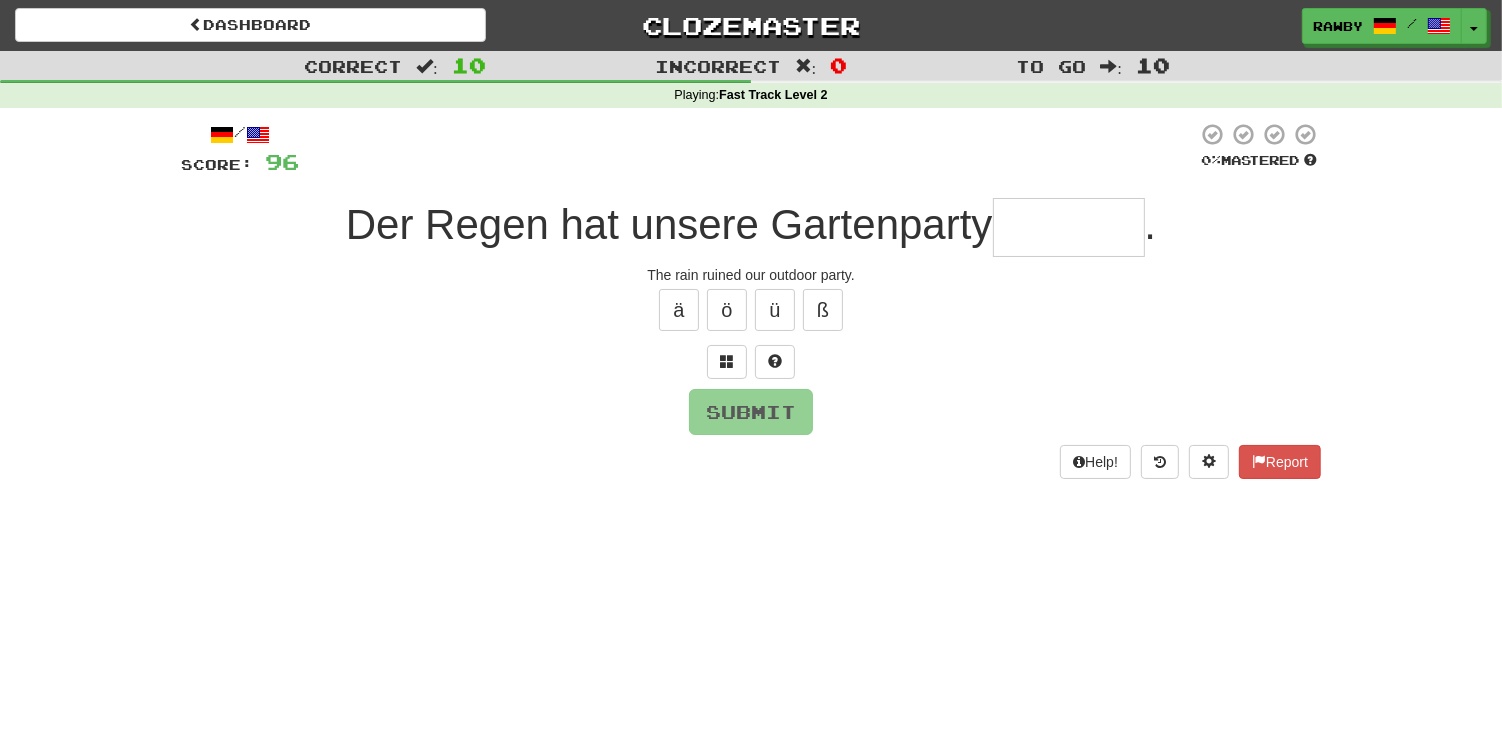 type on "*" 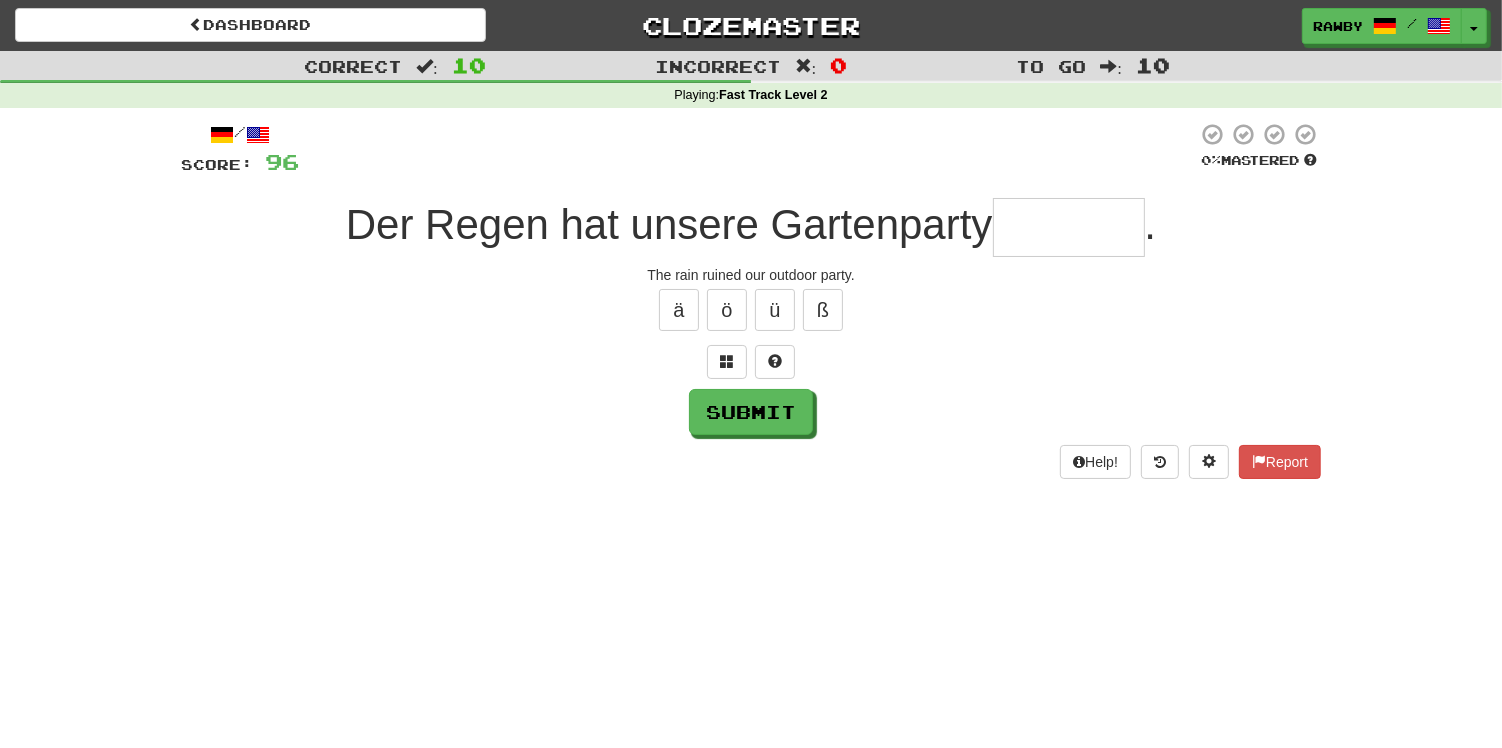 type on "*" 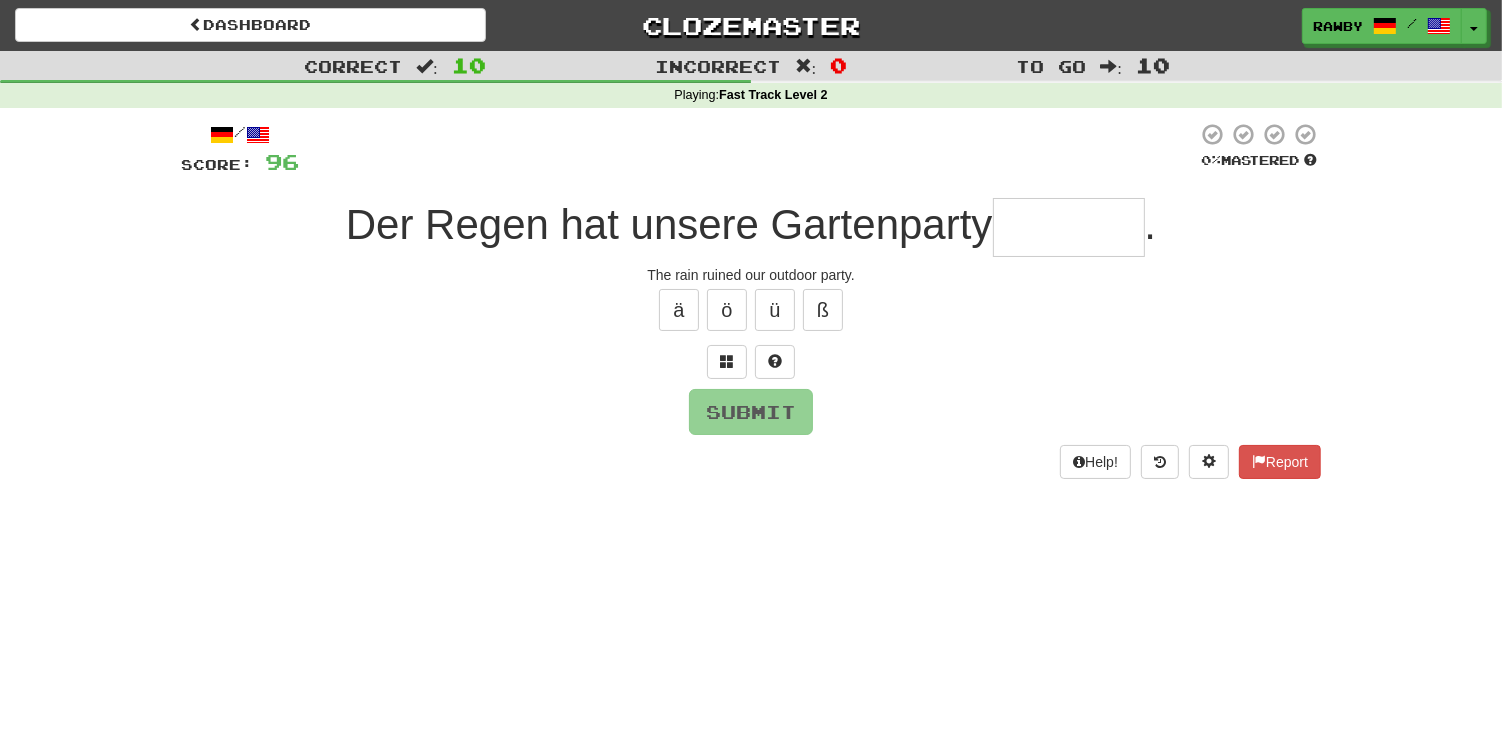 type on "*" 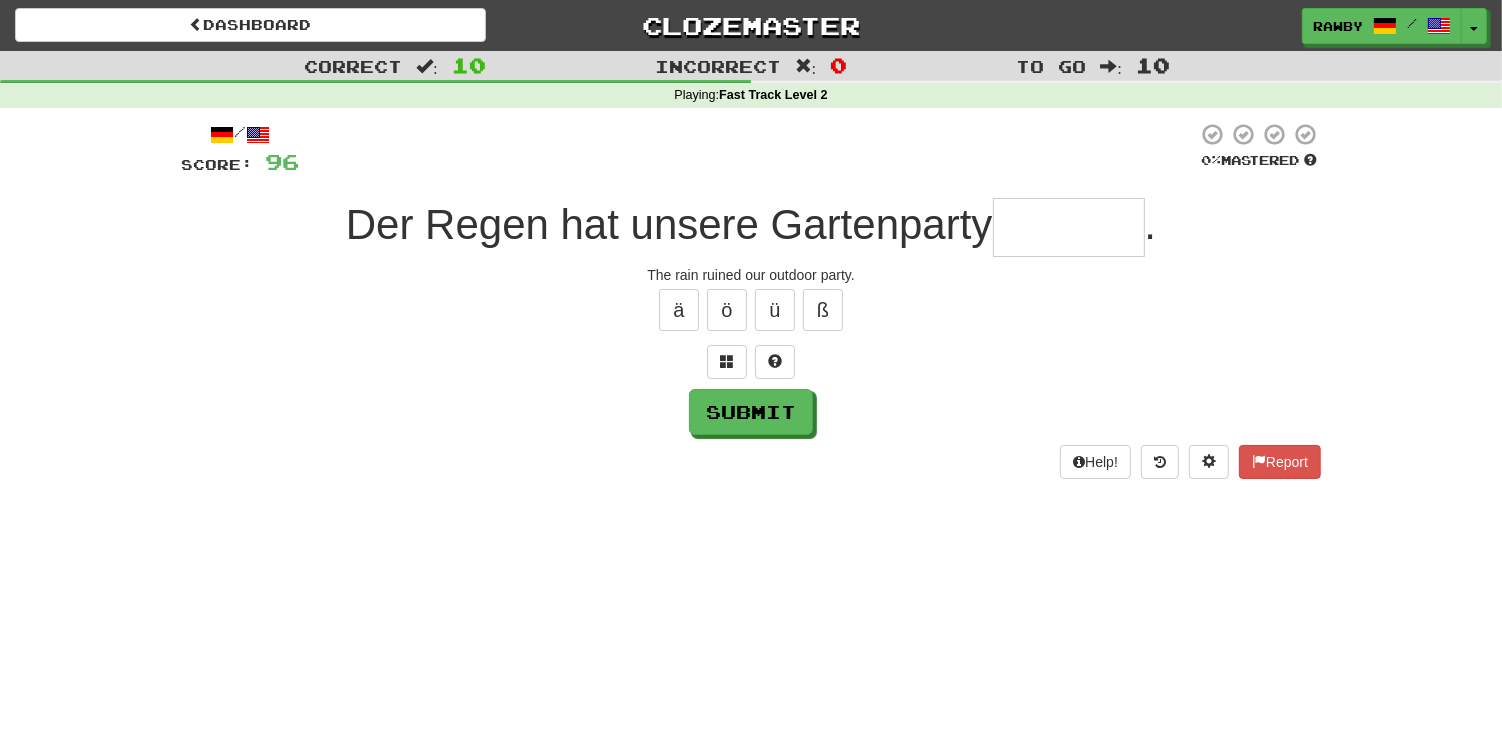 type on "*" 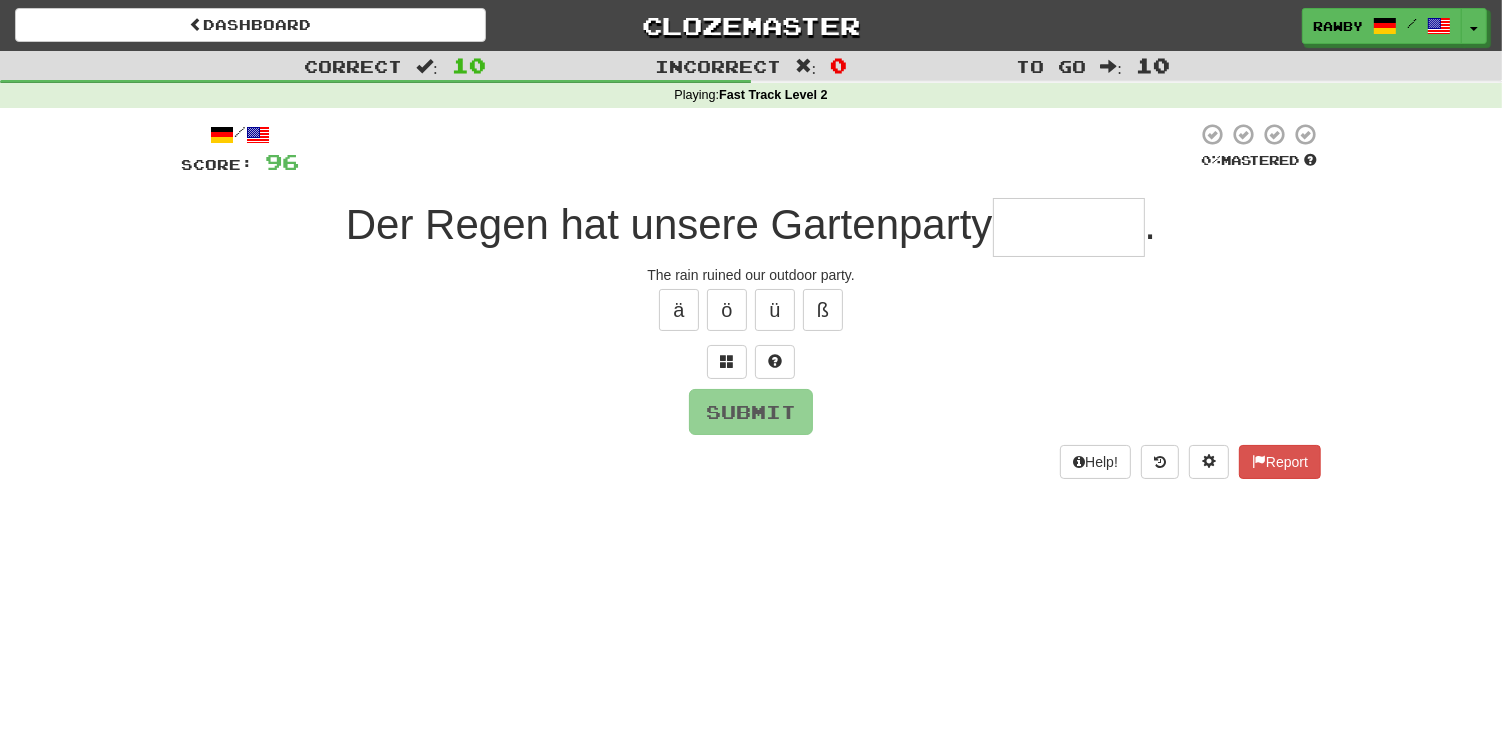 type on "*" 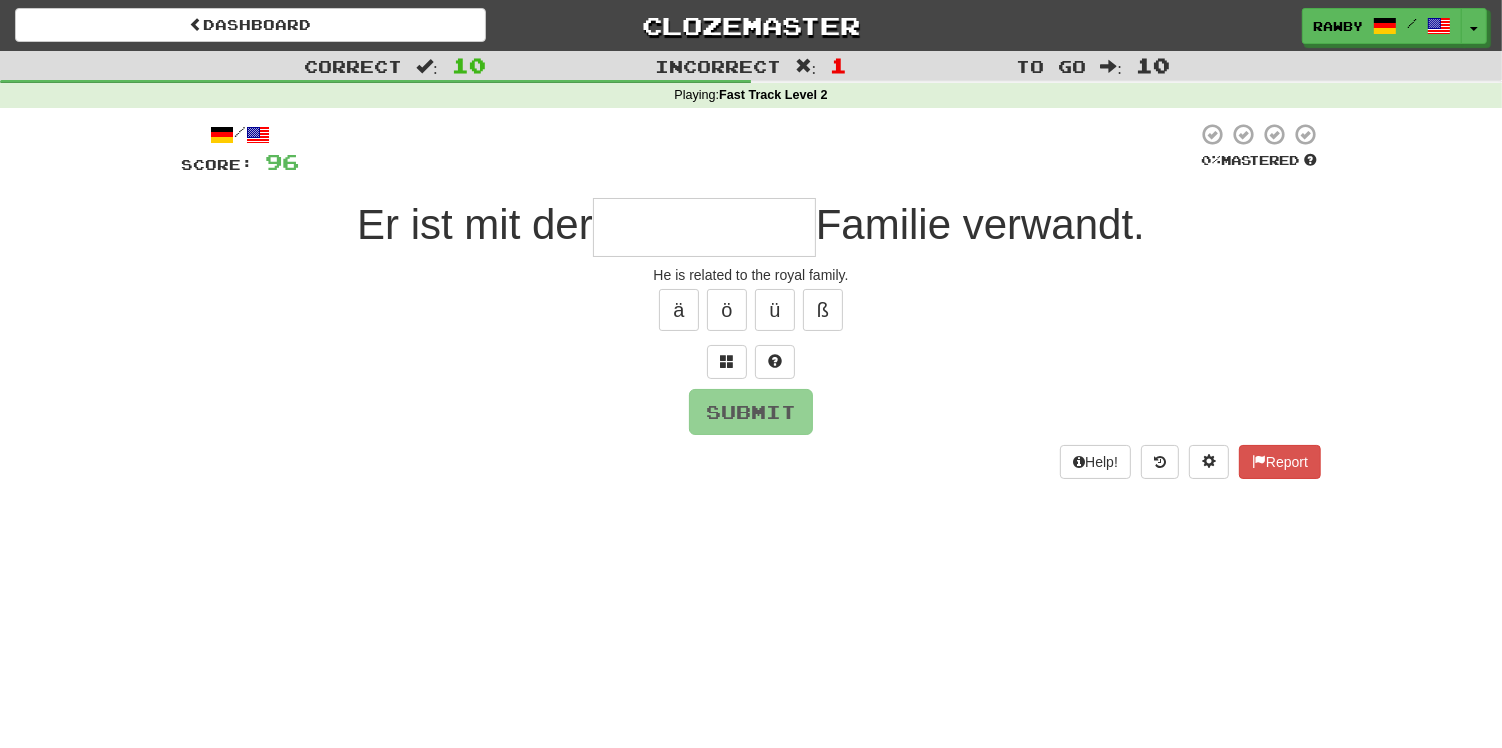 type on "*" 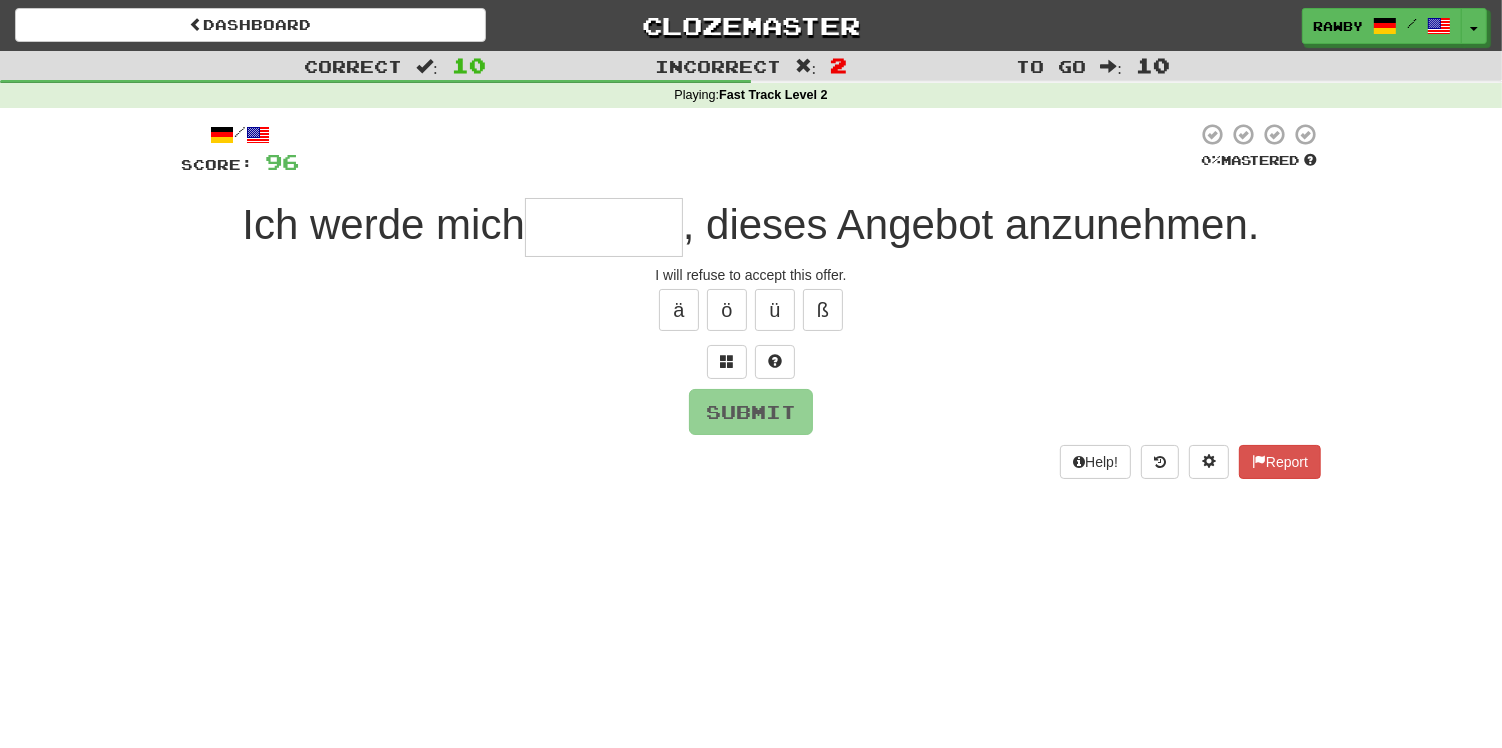 type on "*******" 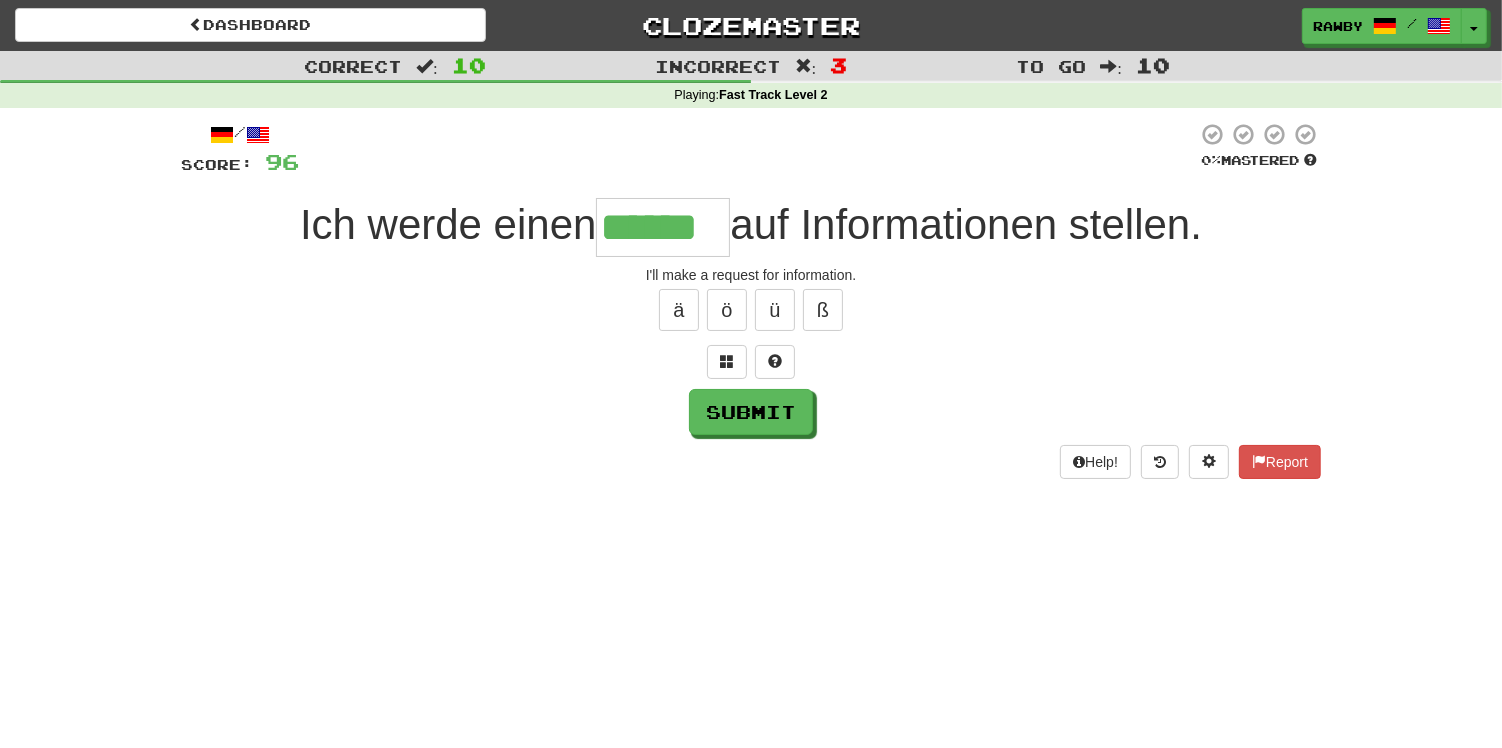 type on "******" 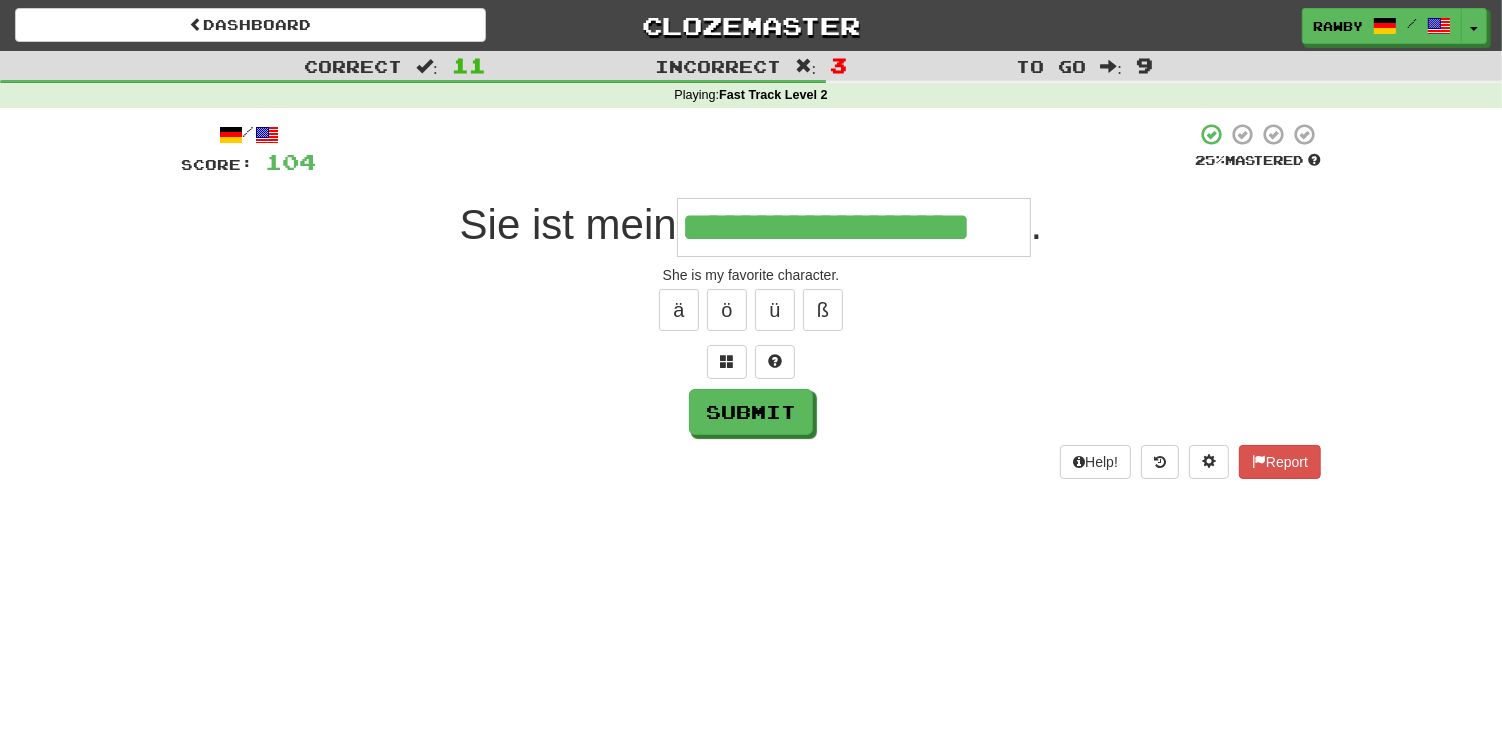 type on "**********" 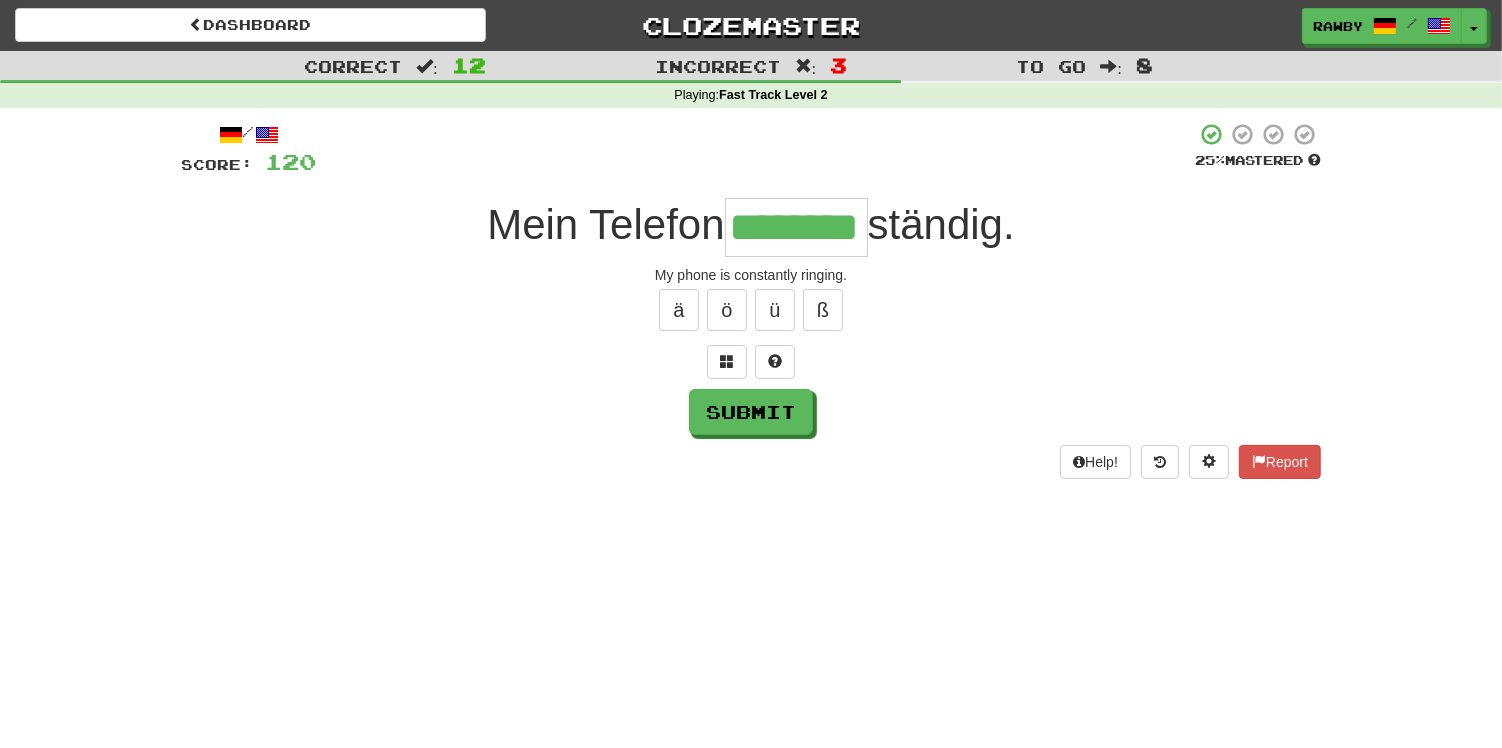 type on "********" 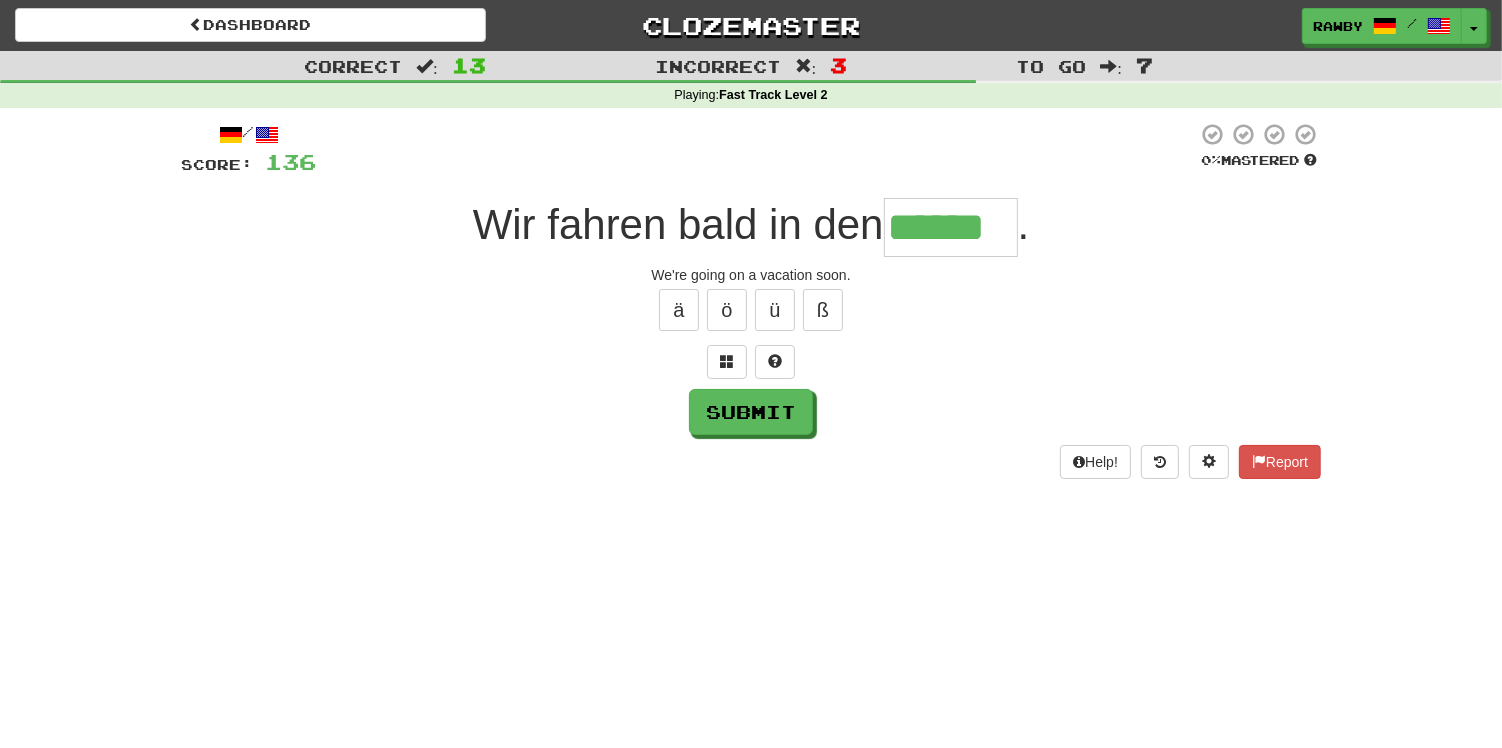 type on "******" 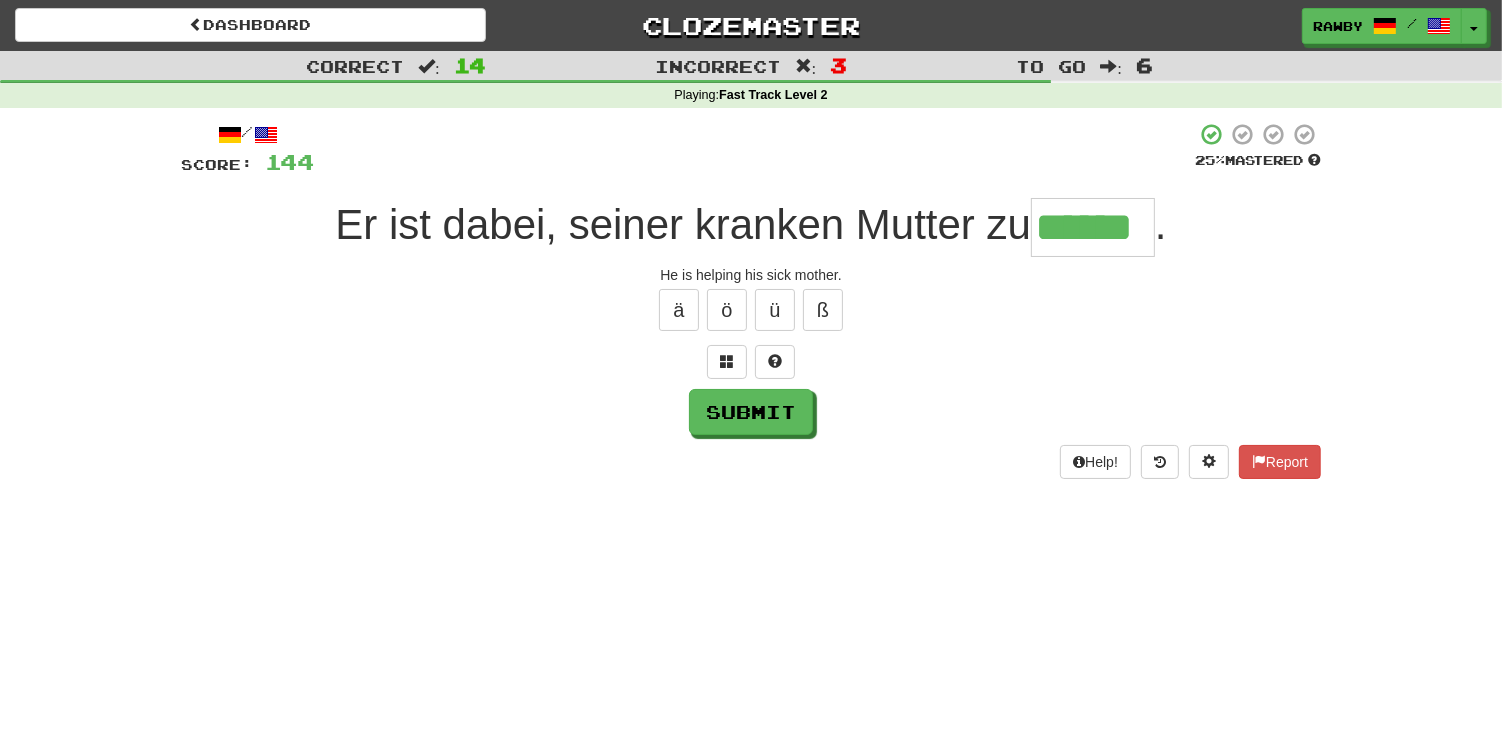 type on "******" 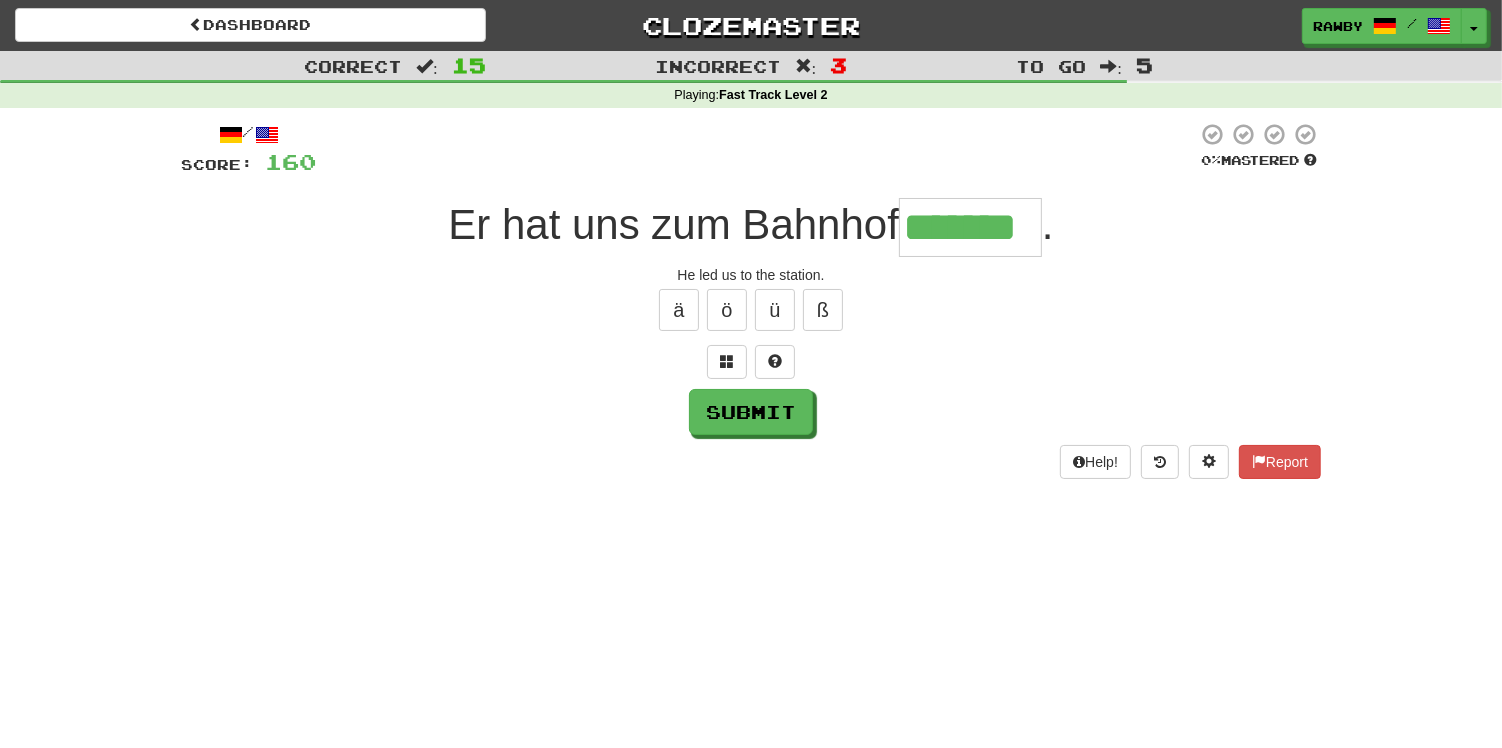 type on "*******" 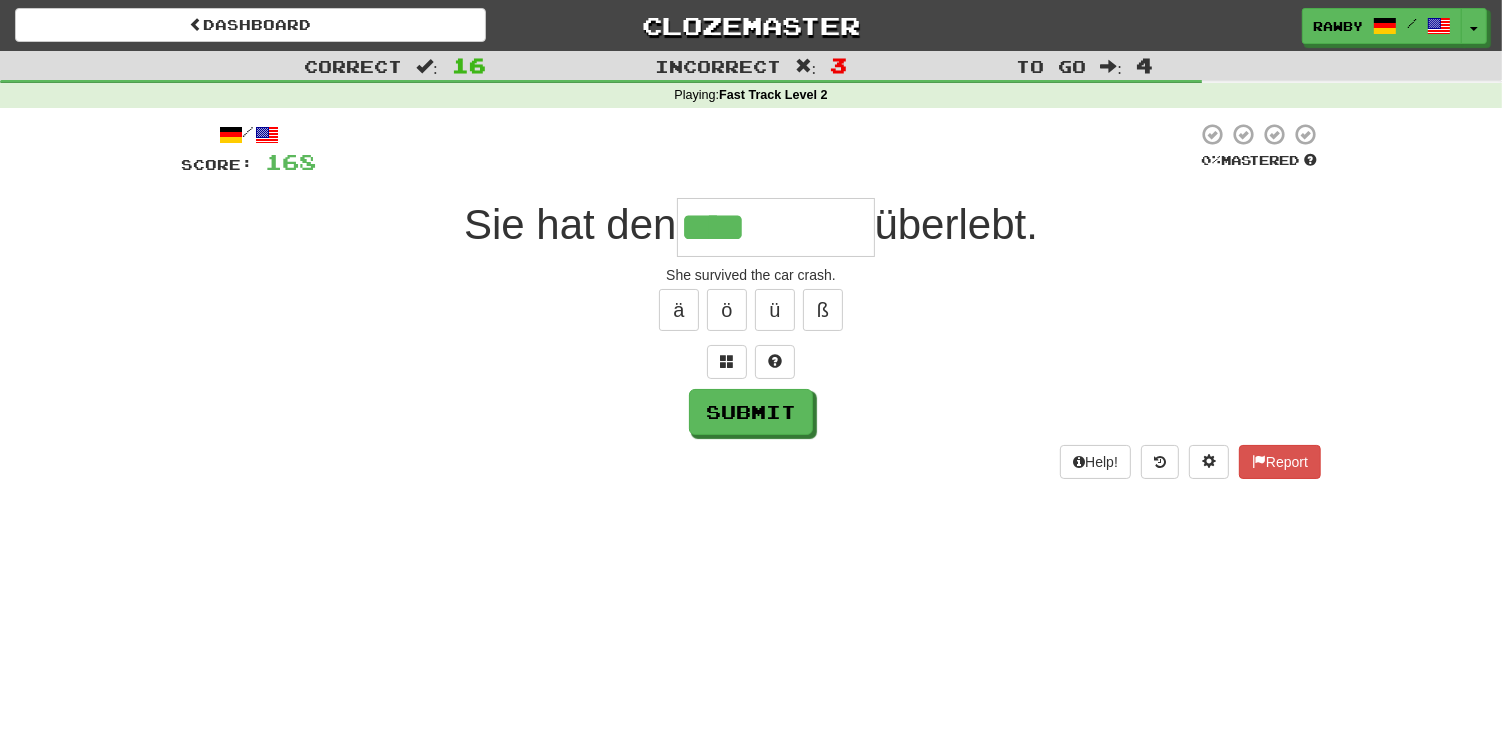 type on "**********" 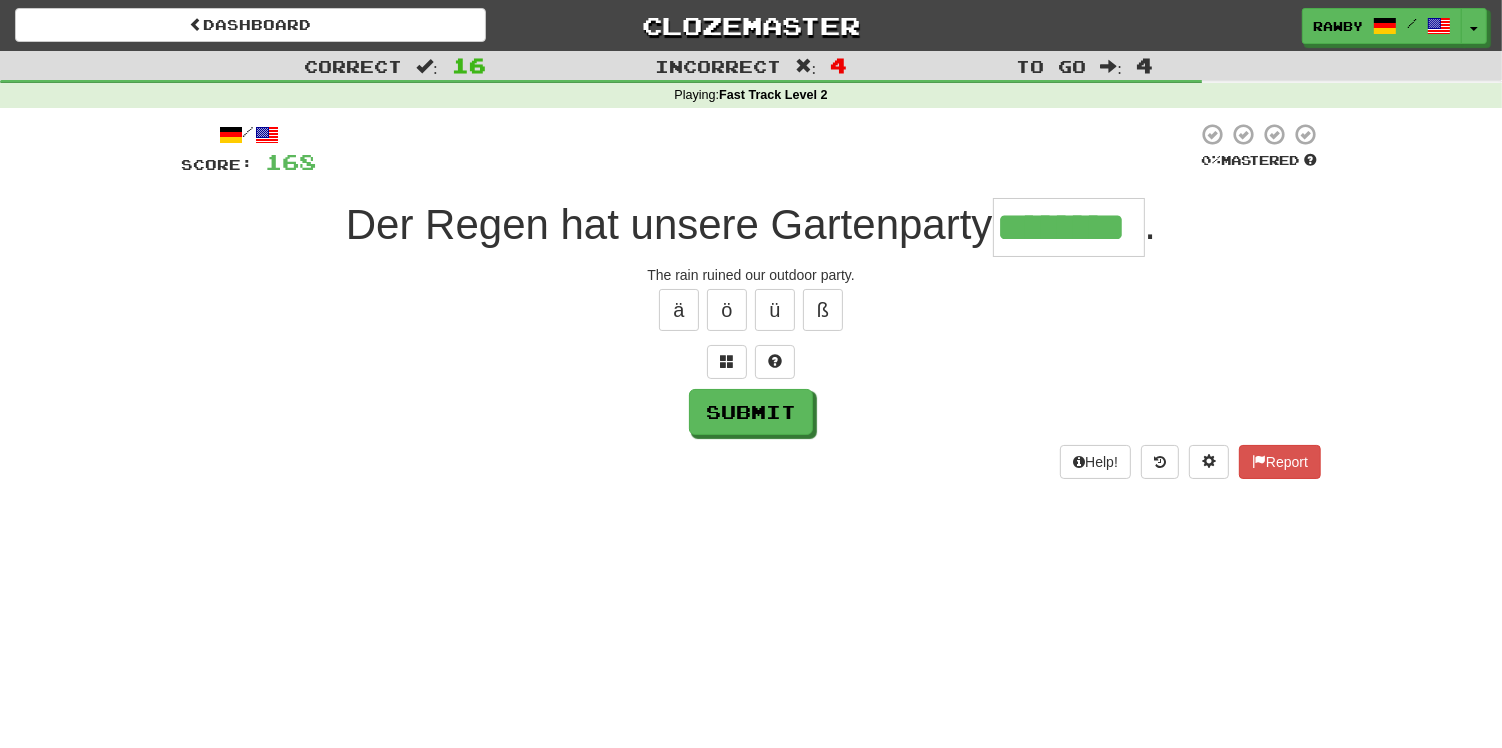 type on "********" 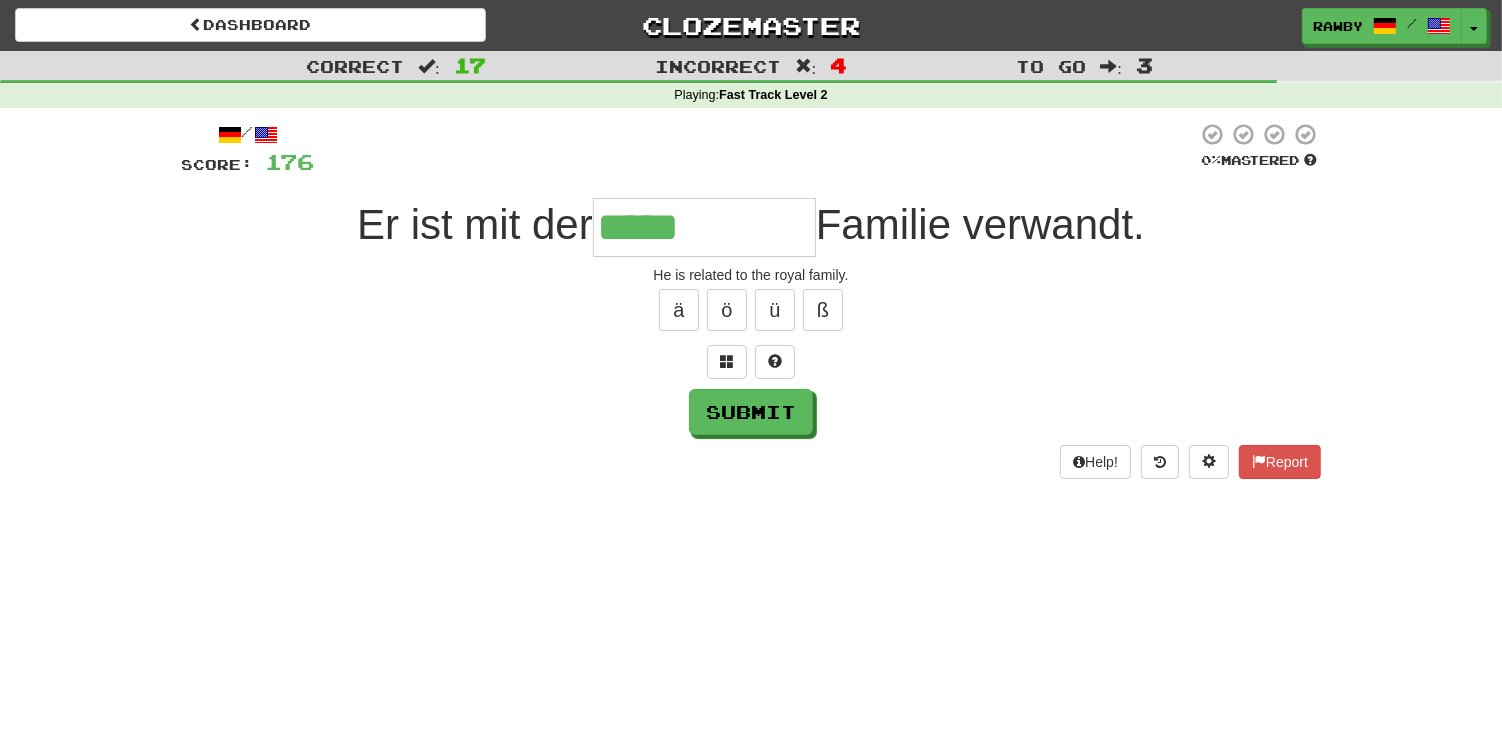 type on "**********" 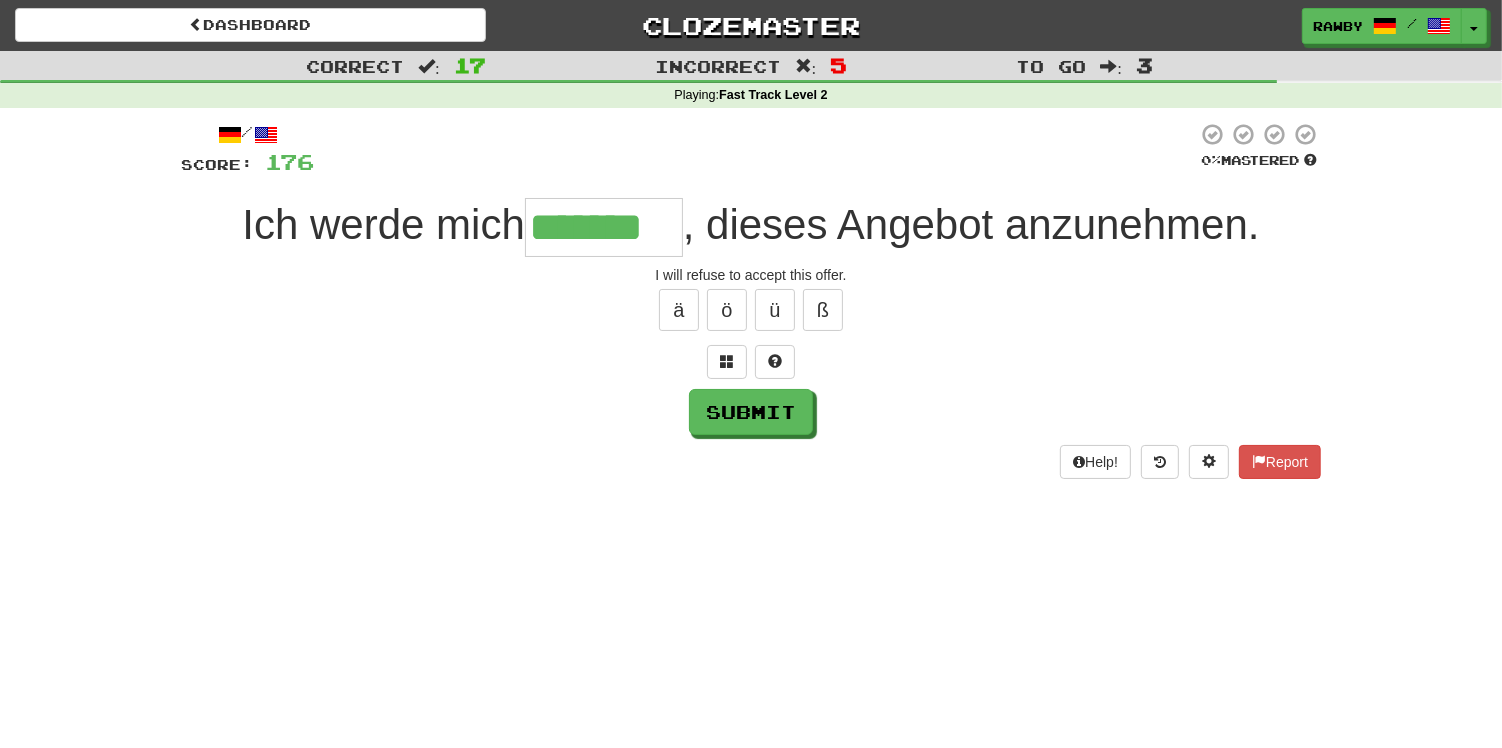 type on "*******" 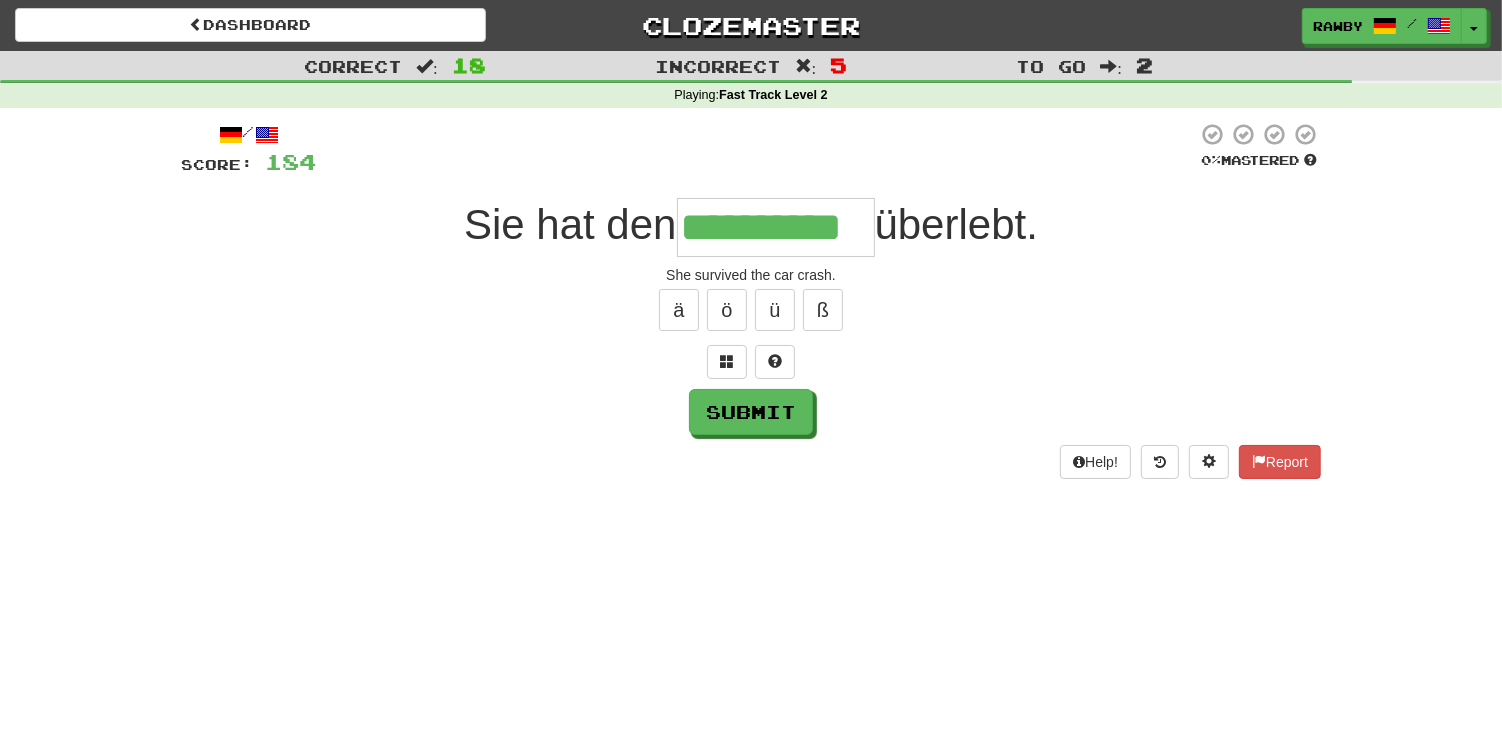 type on "**********" 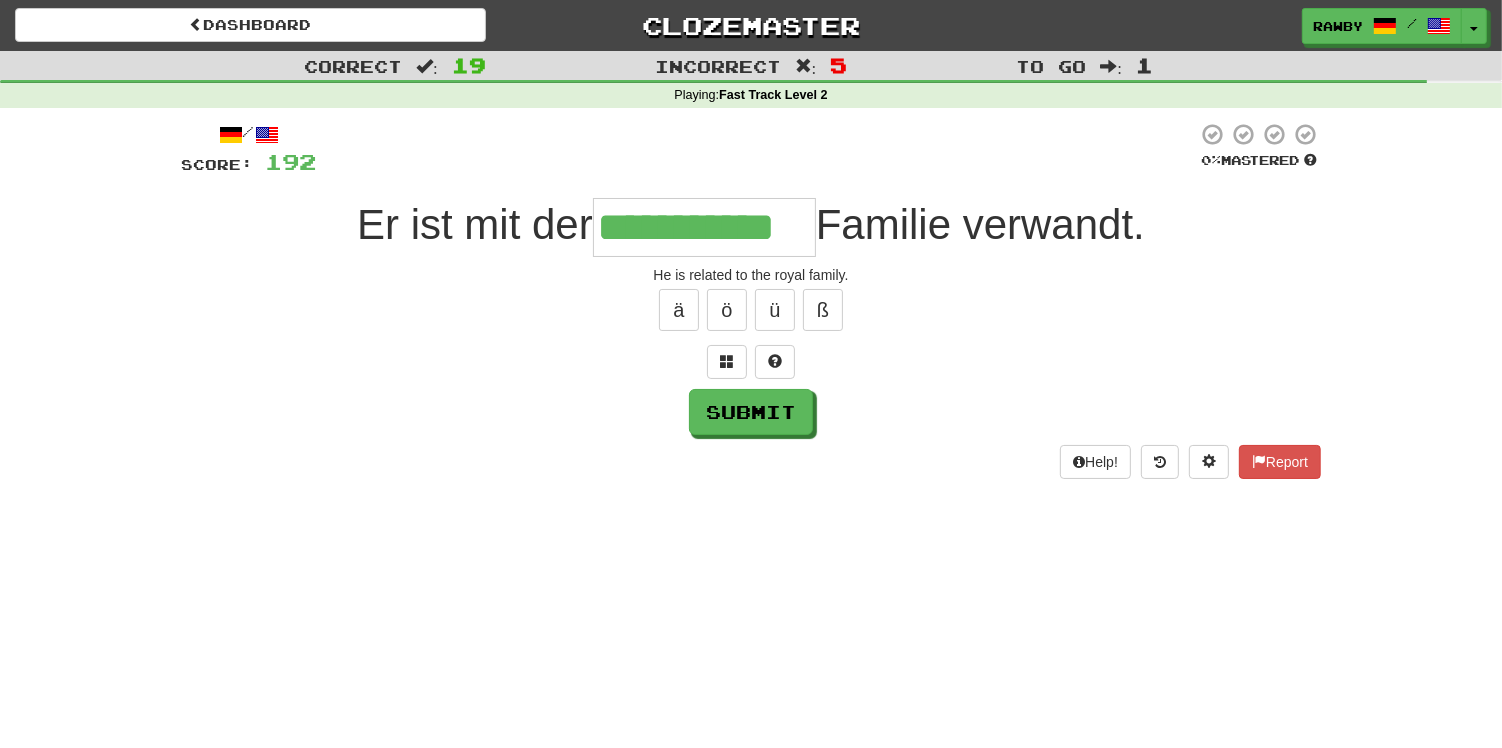 type on "**********" 